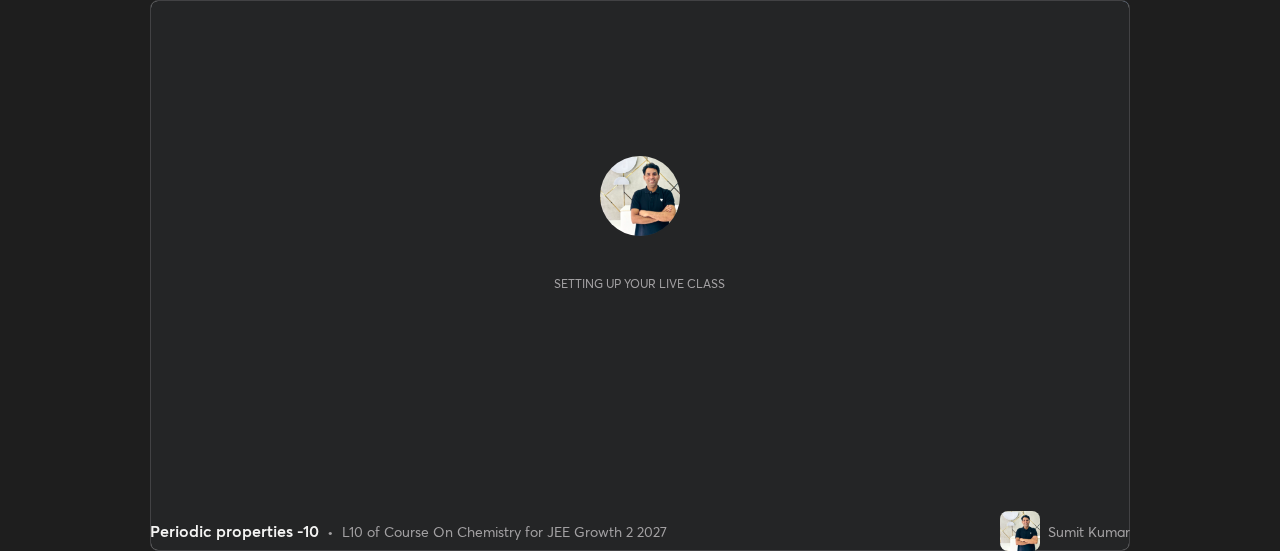 scroll, scrollTop: 0, scrollLeft: 0, axis: both 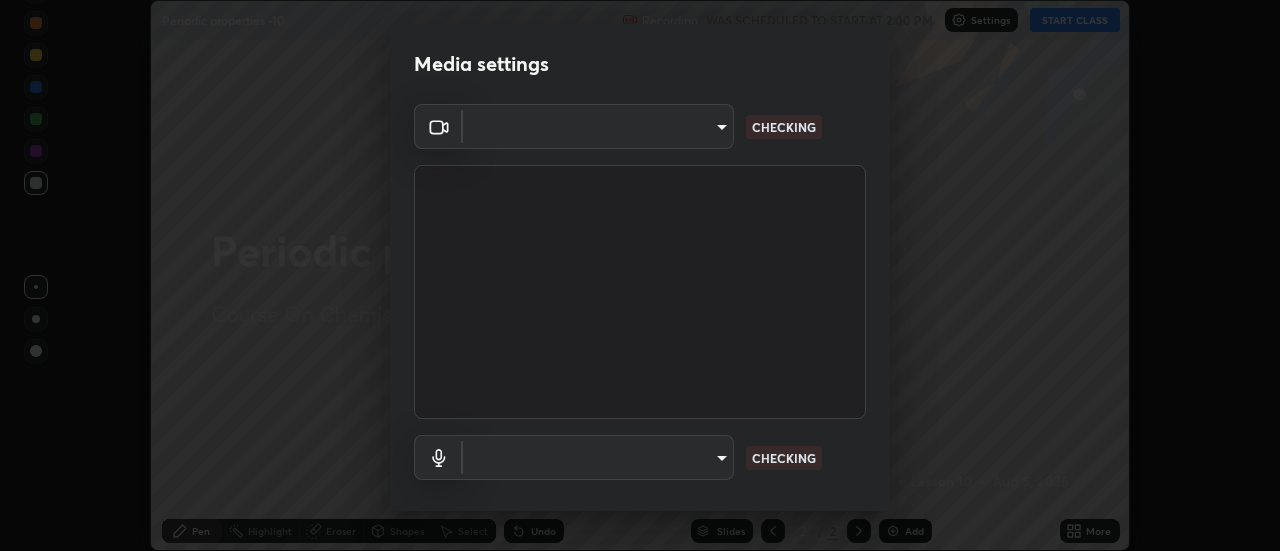 type on "1016c9670ba09e0da1ff6862f255b2c5b4dd1f04ff0e8715a66947f7e461f3c4" 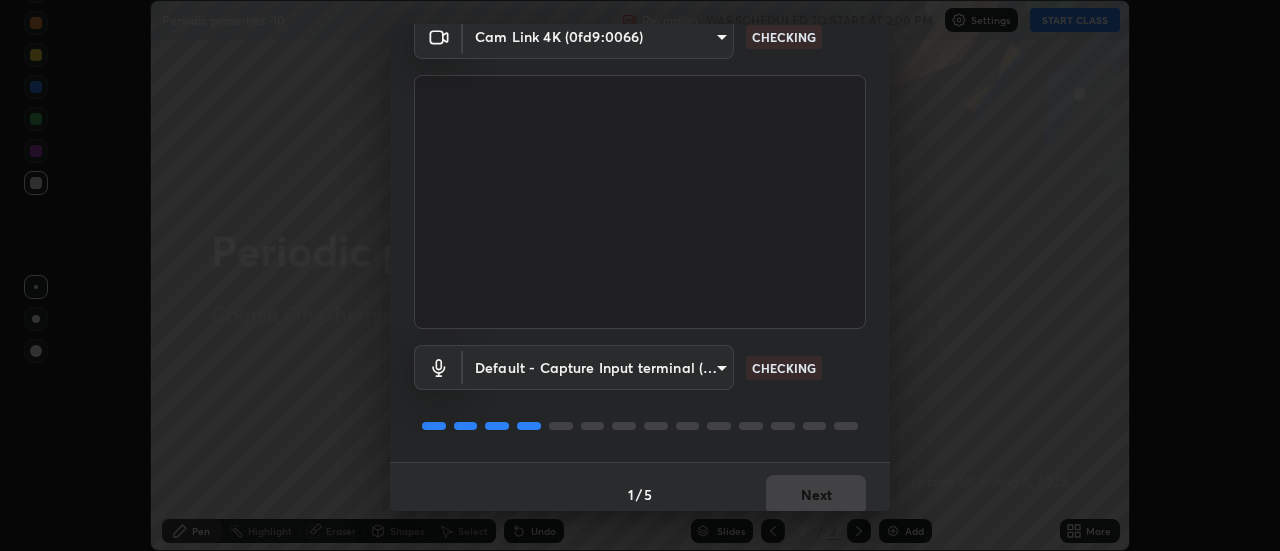 scroll, scrollTop: 105, scrollLeft: 0, axis: vertical 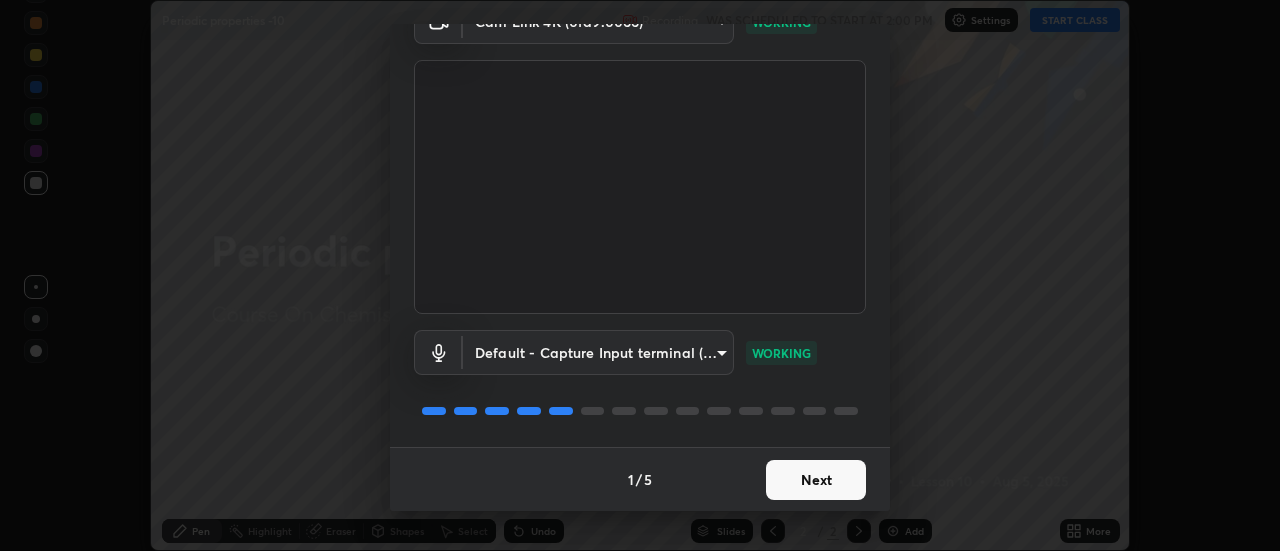 click on "Next" at bounding box center [816, 480] 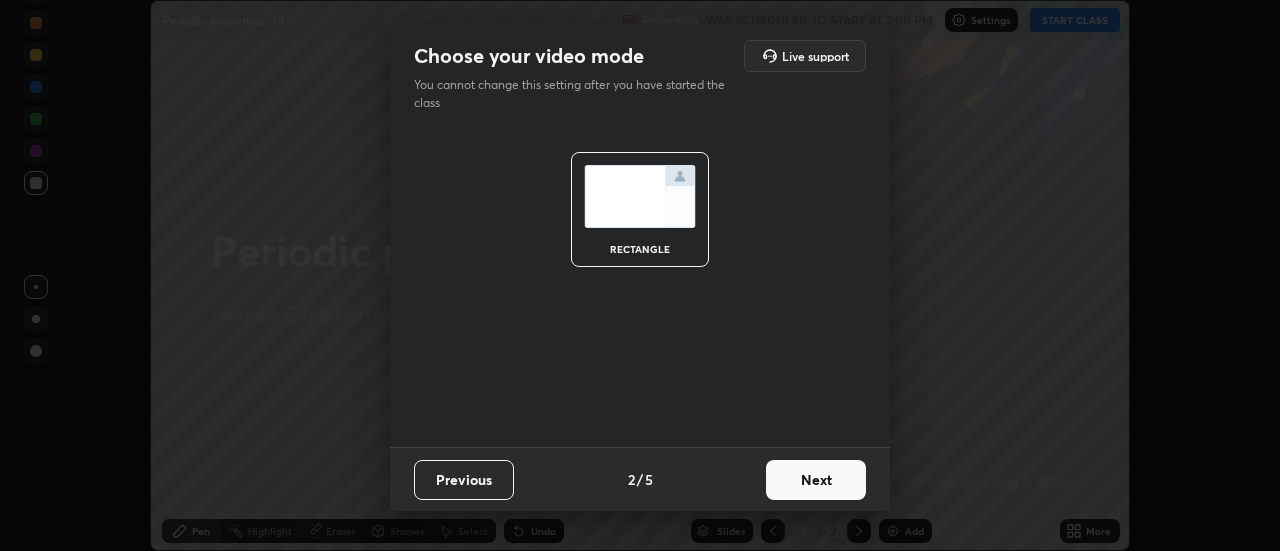 scroll, scrollTop: 0, scrollLeft: 0, axis: both 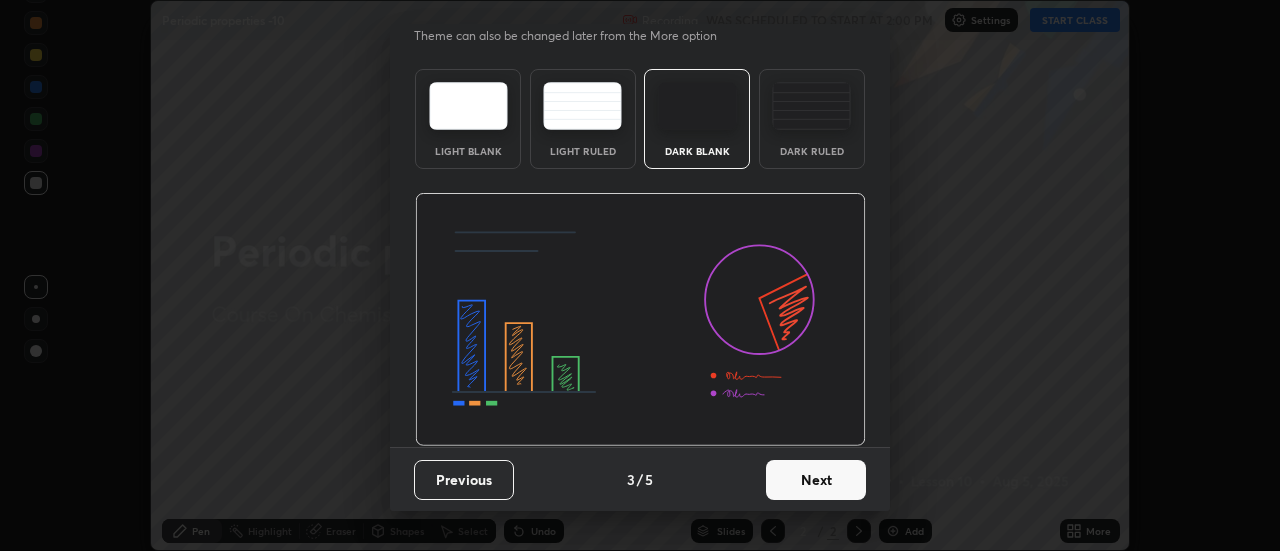 click on "Next" at bounding box center [816, 480] 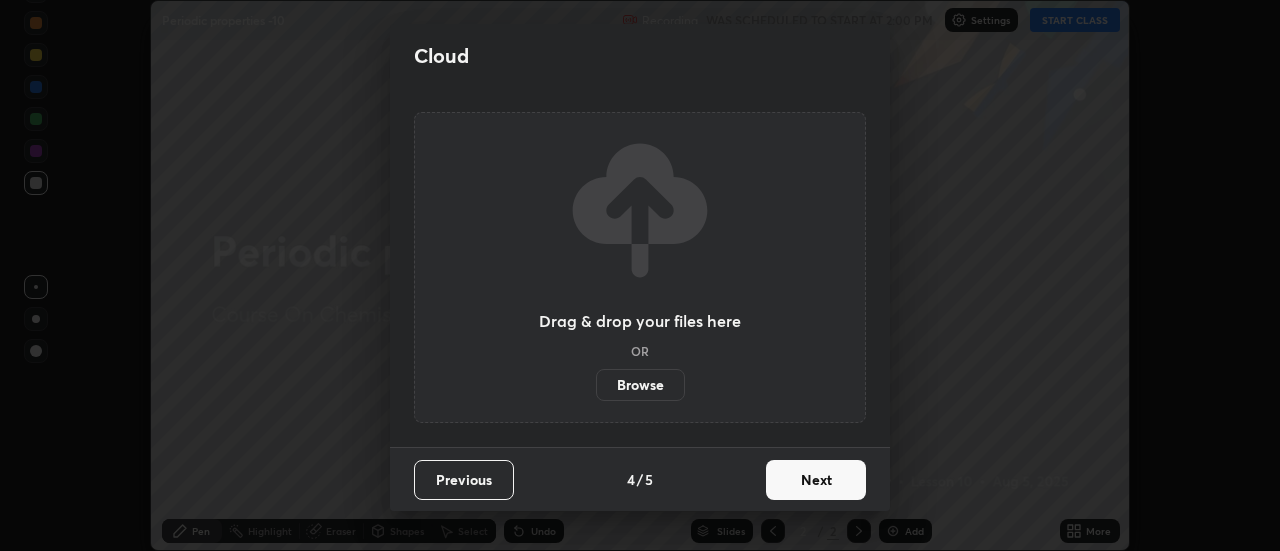 click on "Next" at bounding box center (816, 480) 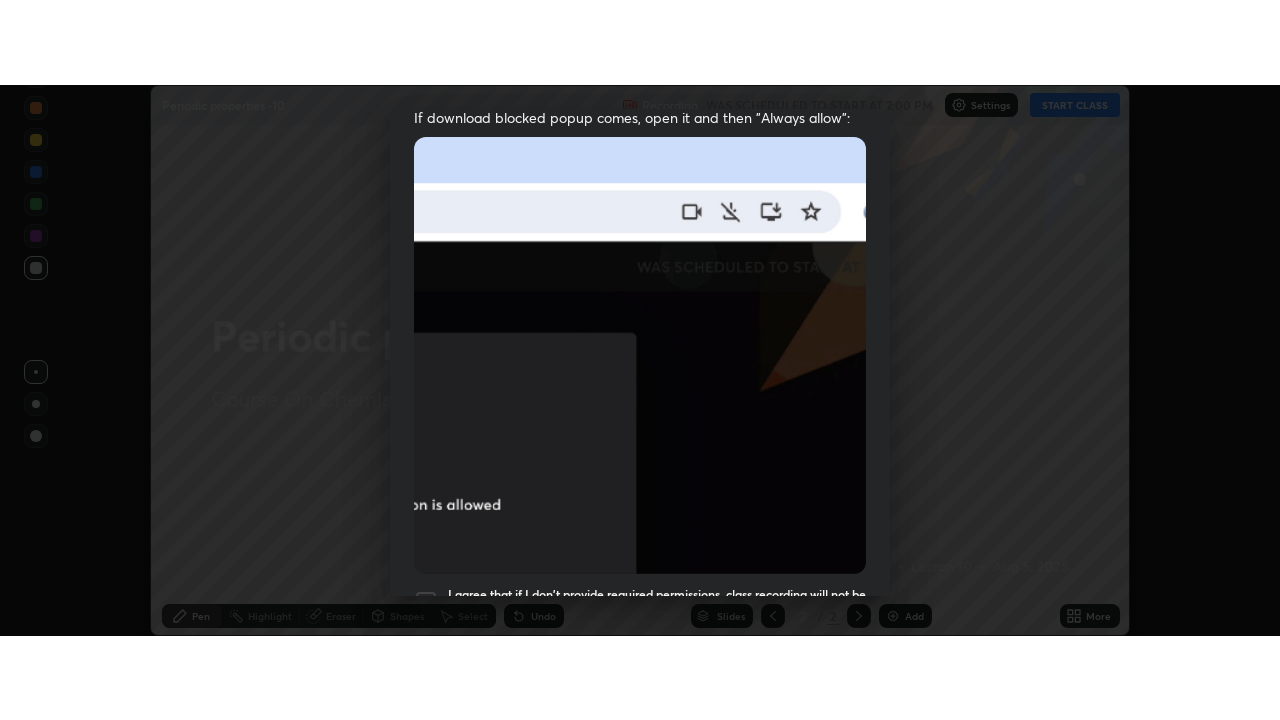 scroll, scrollTop: 513, scrollLeft: 0, axis: vertical 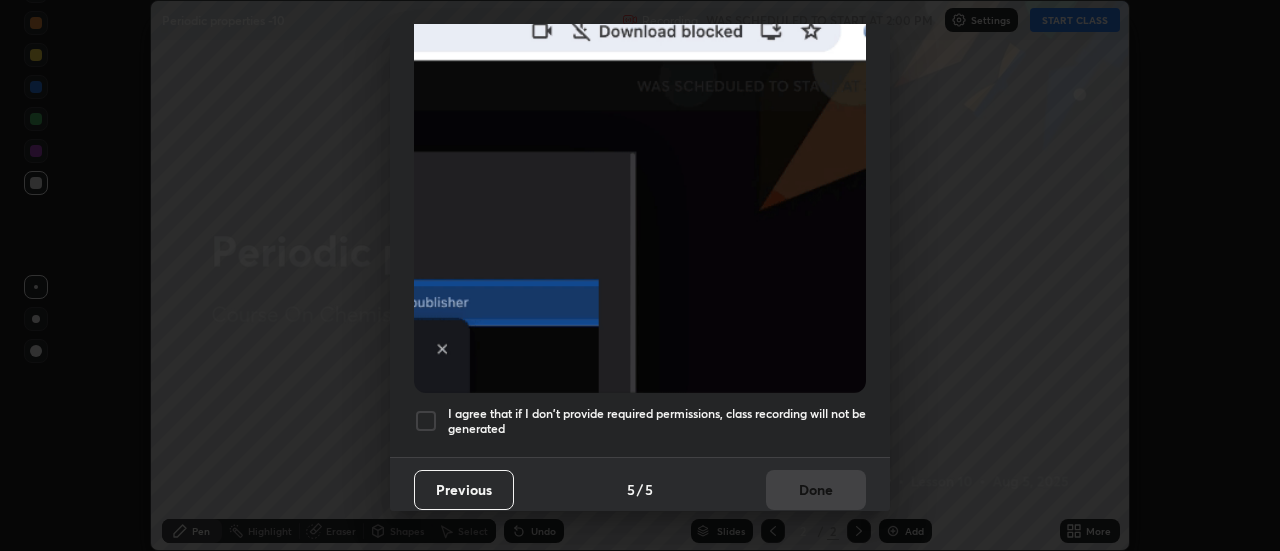 click on "I agree that if I don't provide required permissions, class recording will not be generated" at bounding box center [657, 421] 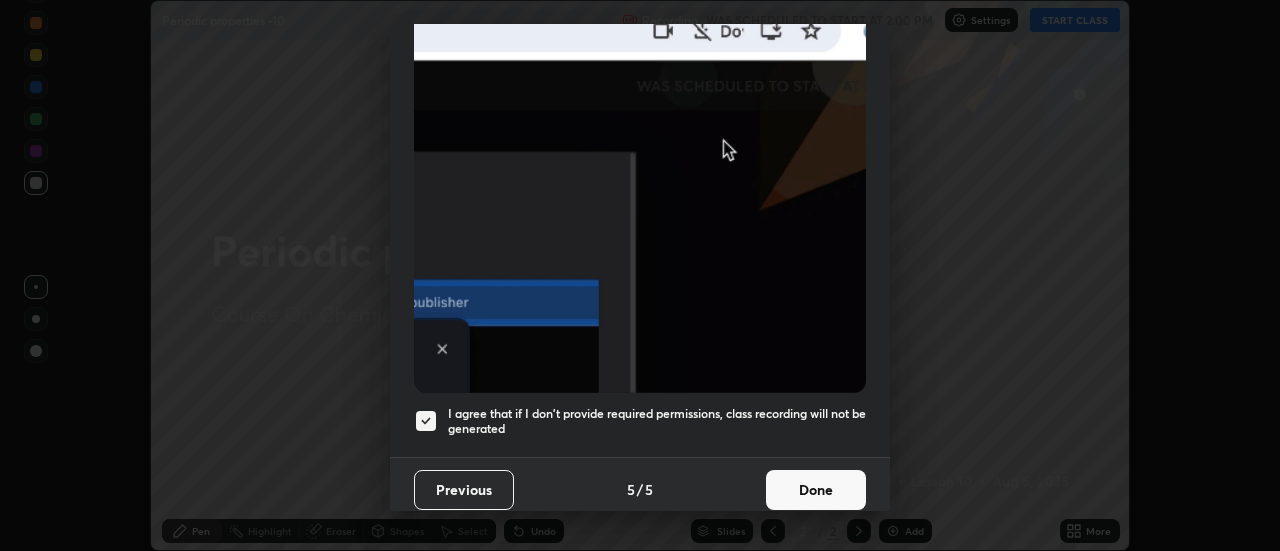 click on "Done" at bounding box center [816, 490] 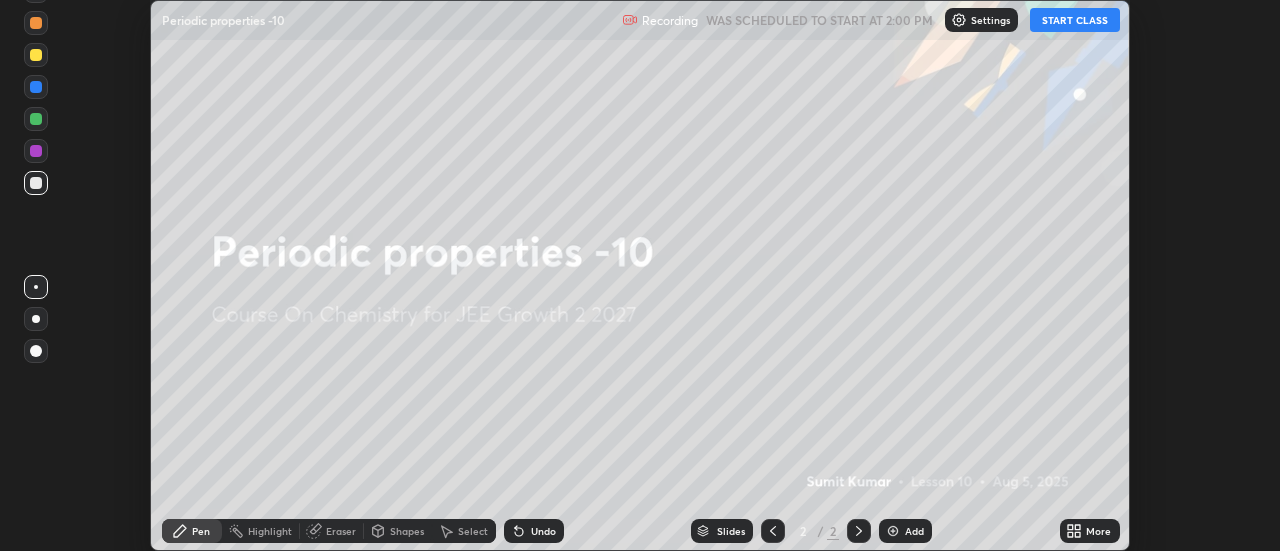 click 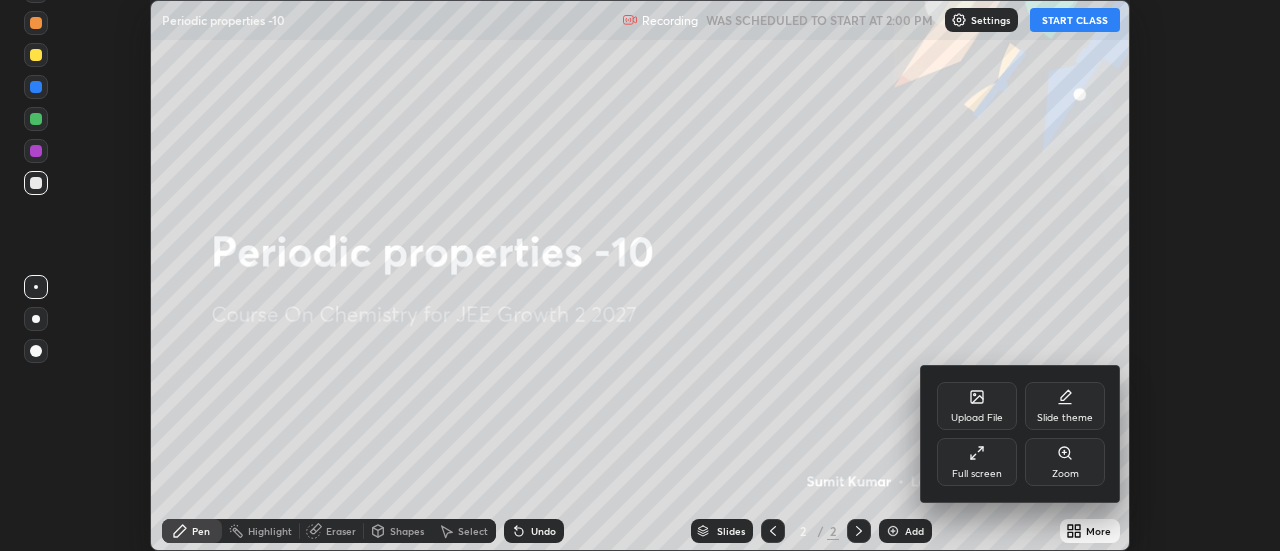 click on "Full screen" at bounding box center (977, 462) 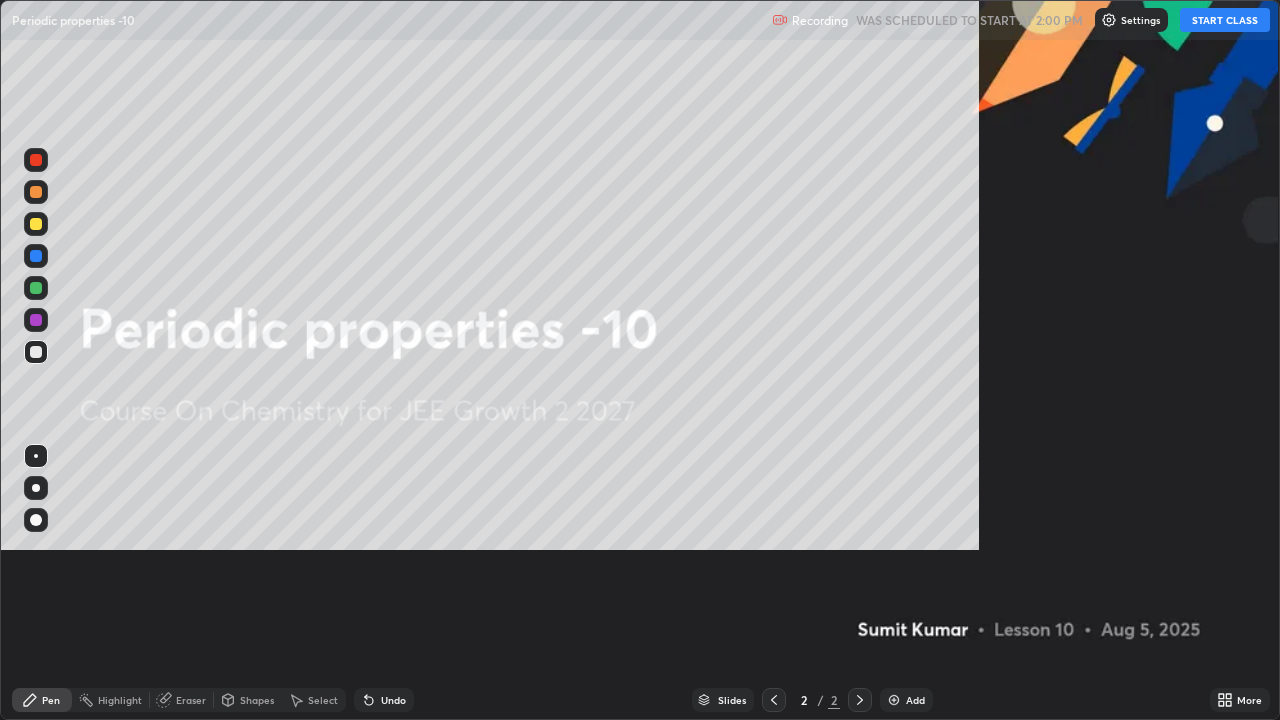 scroll, scrollTop: 99280, scrollLeft: 98720, axis: both 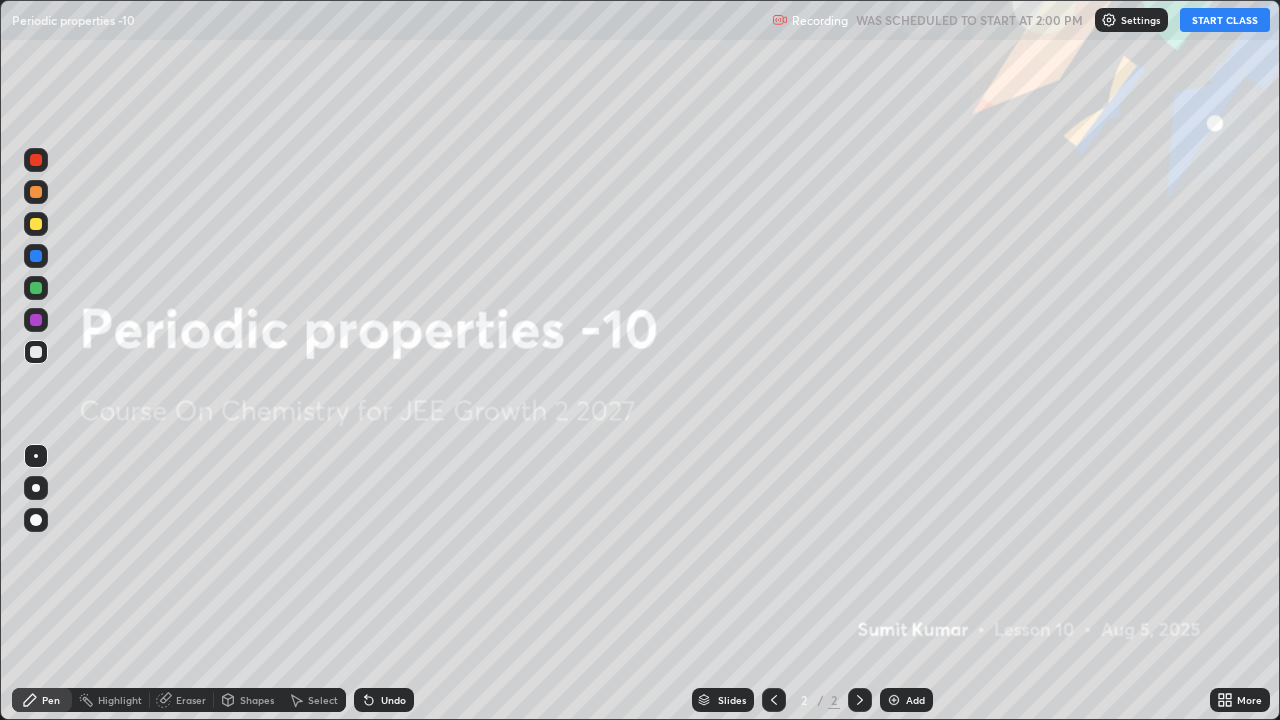 click on "START CLASS" at bounding box center (1225, 20) 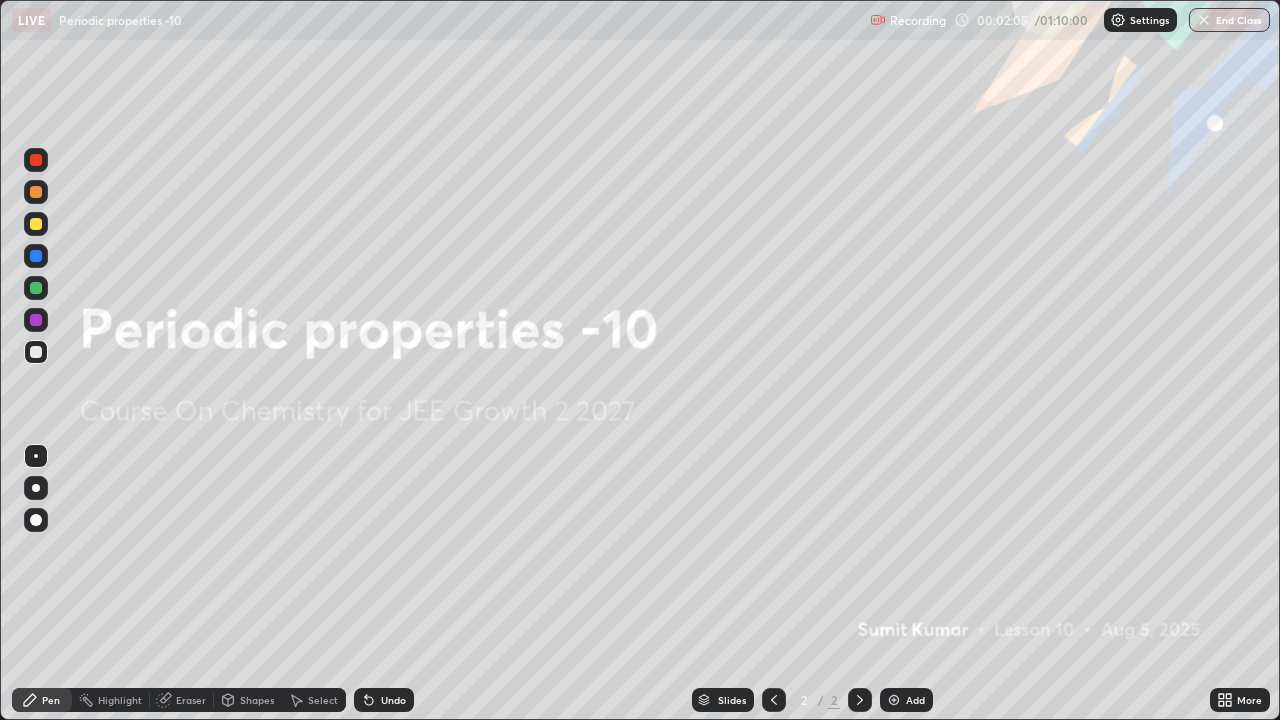 click at bounding box center [894, 700] 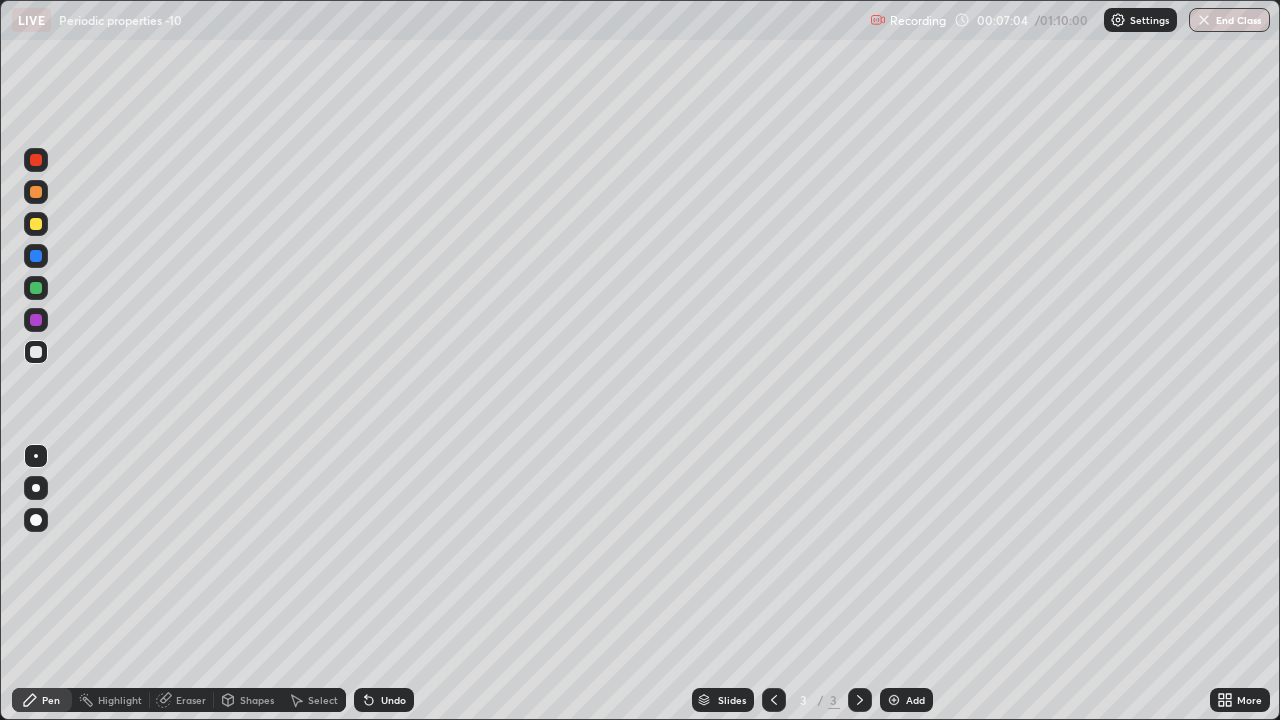 click on "Undo" at bounding box center (393, 700) 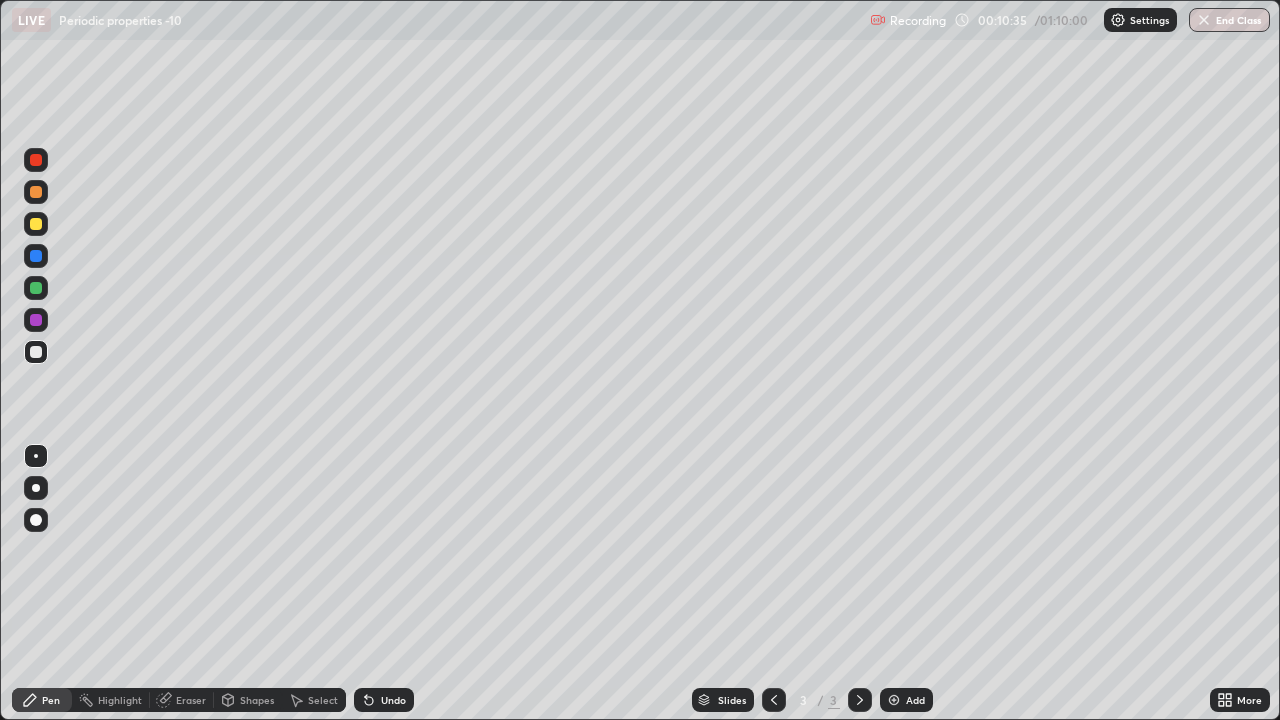 click 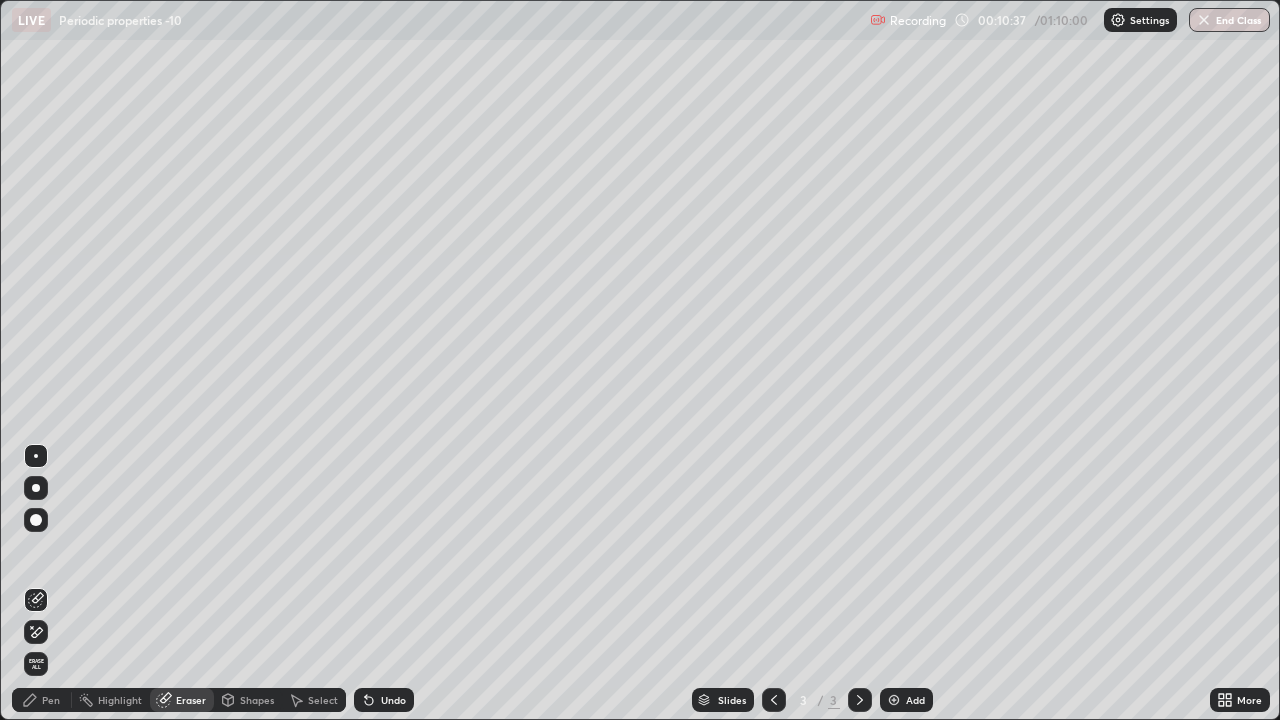 click on "Pen" at bounding box center (42, 700) 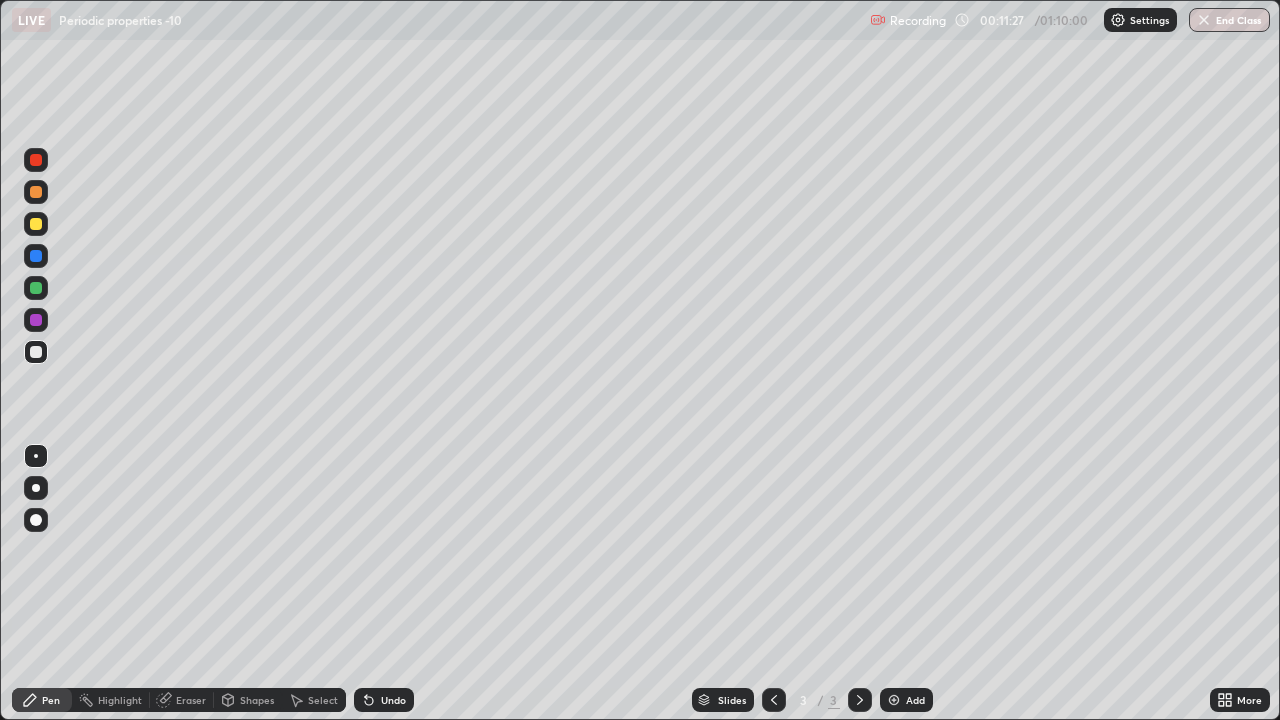 click at bounding box center (894, 700) 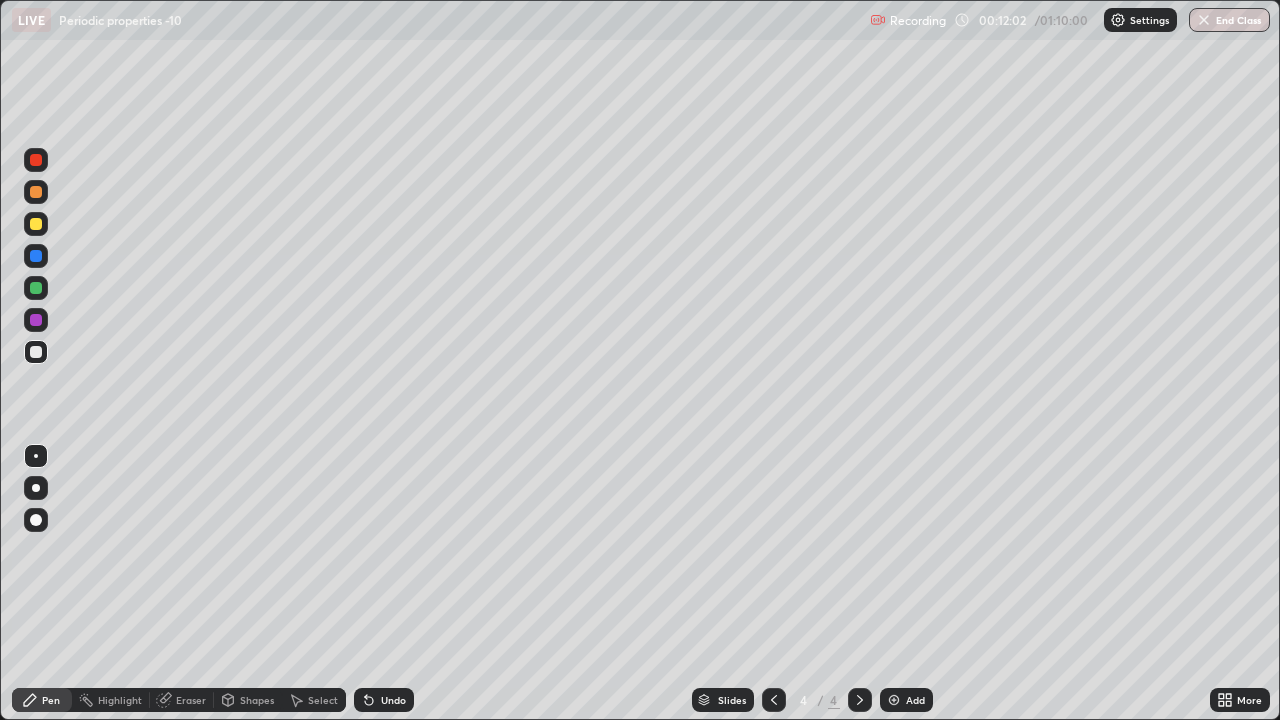 click at bounding box center (36, 488) 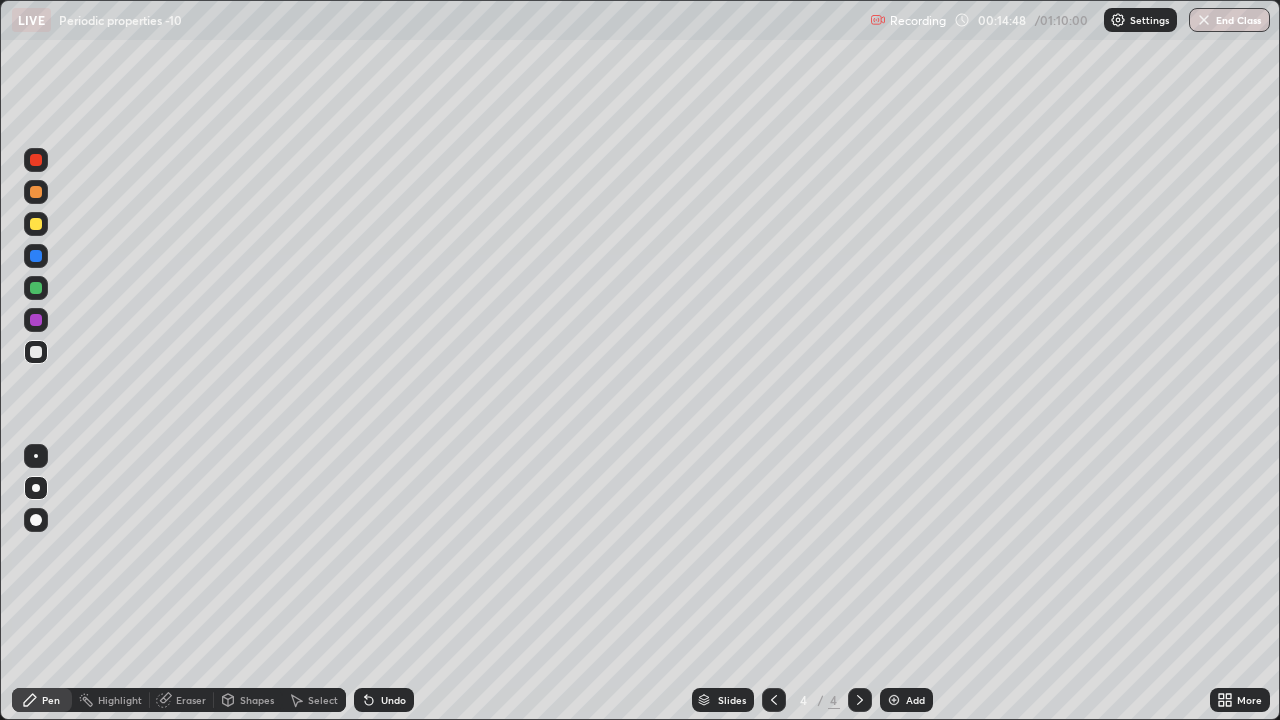 click 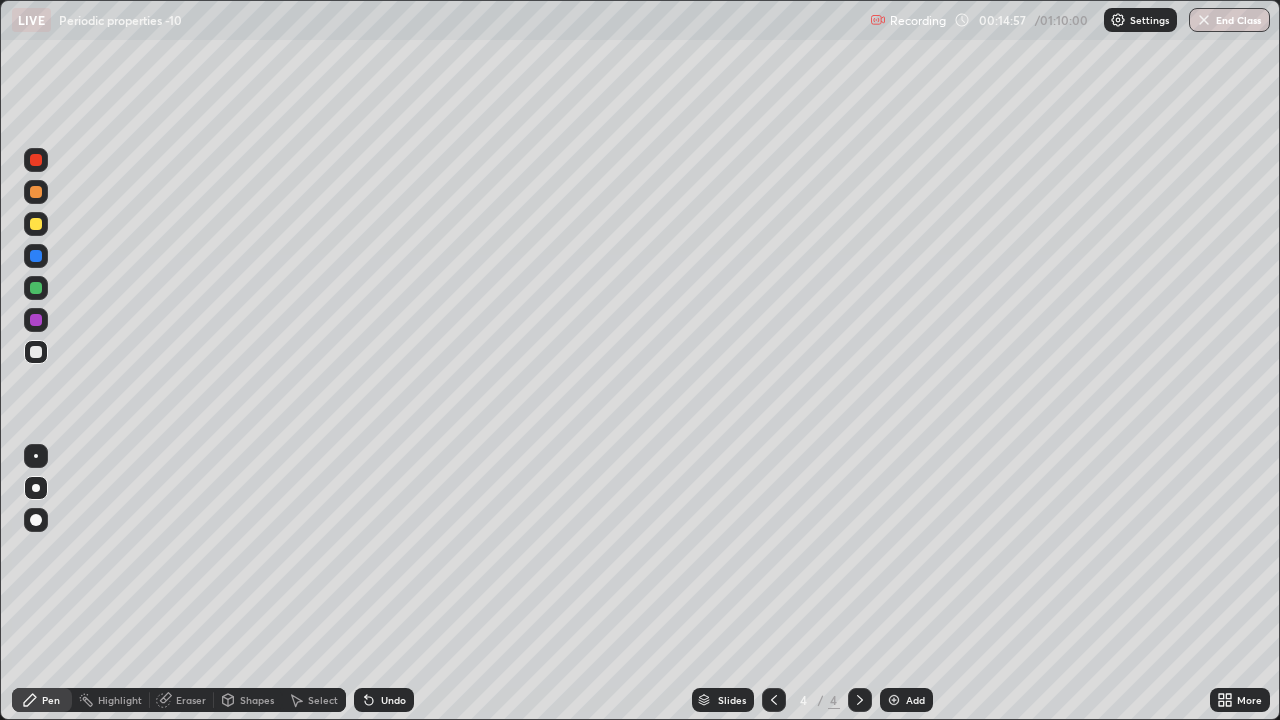 click 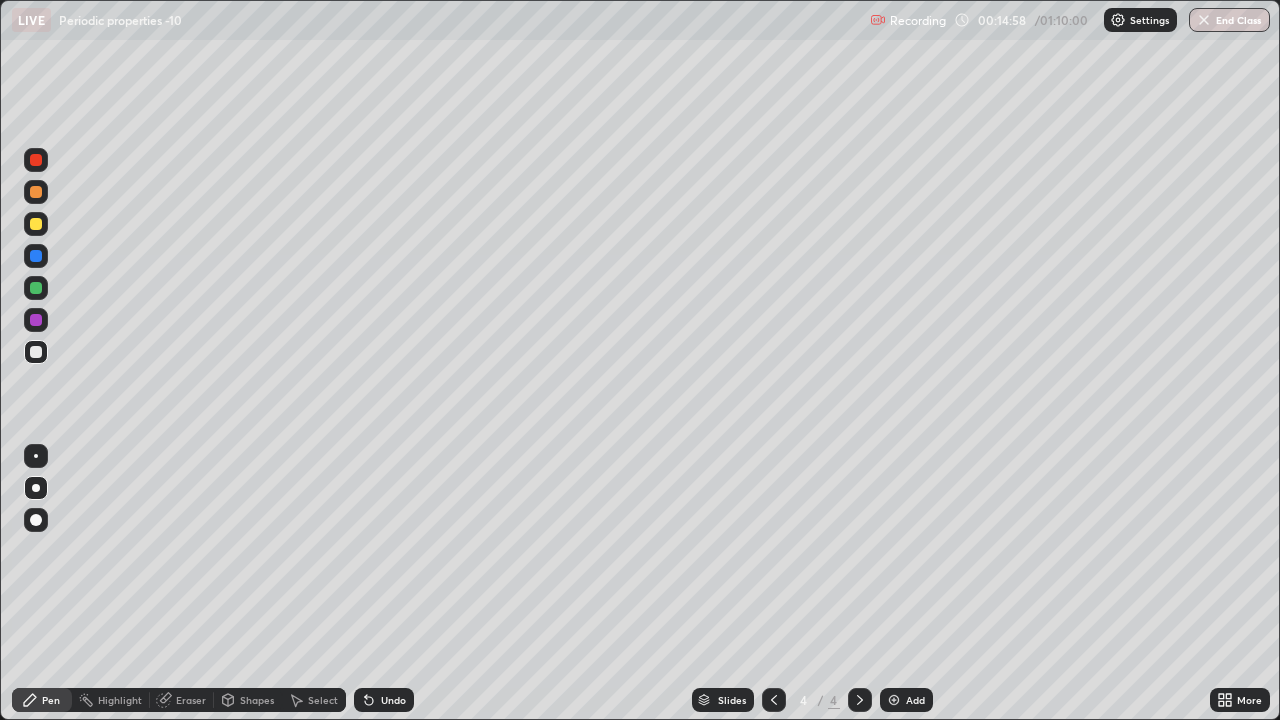 click on "Undo" at bounding box center (384, 700) 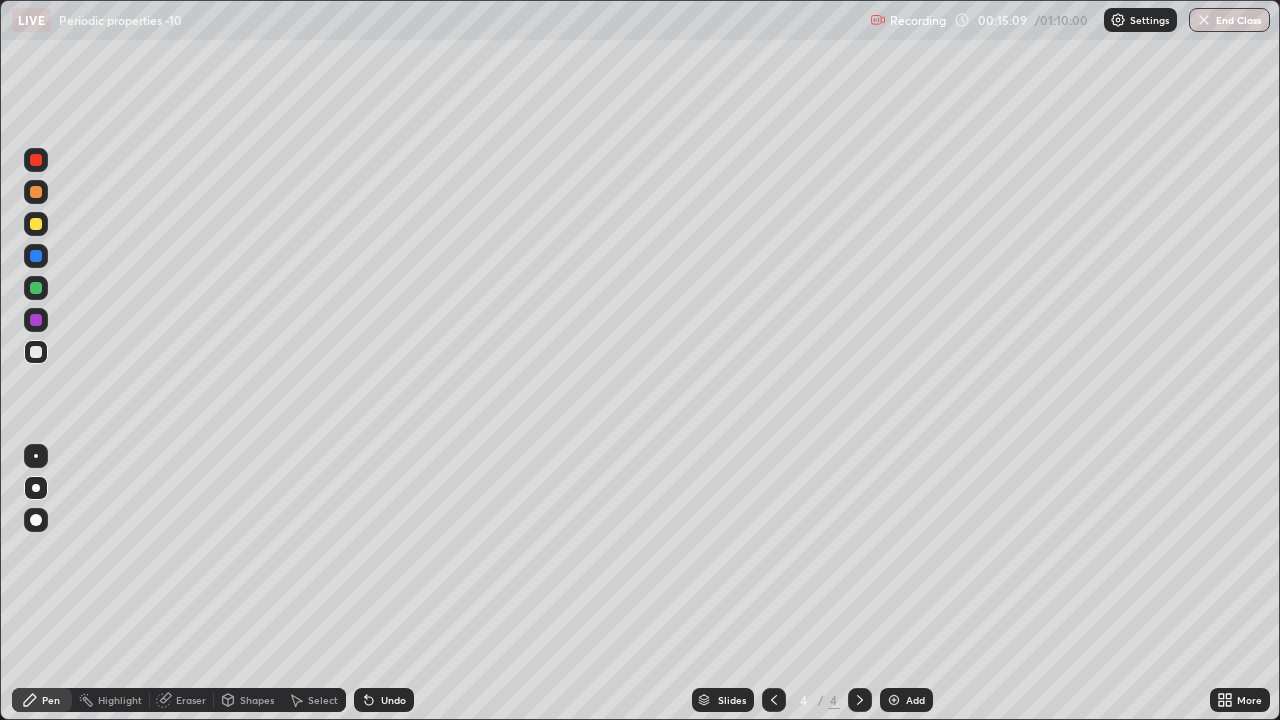 click on "Undo" at bounding box center [384, 700] 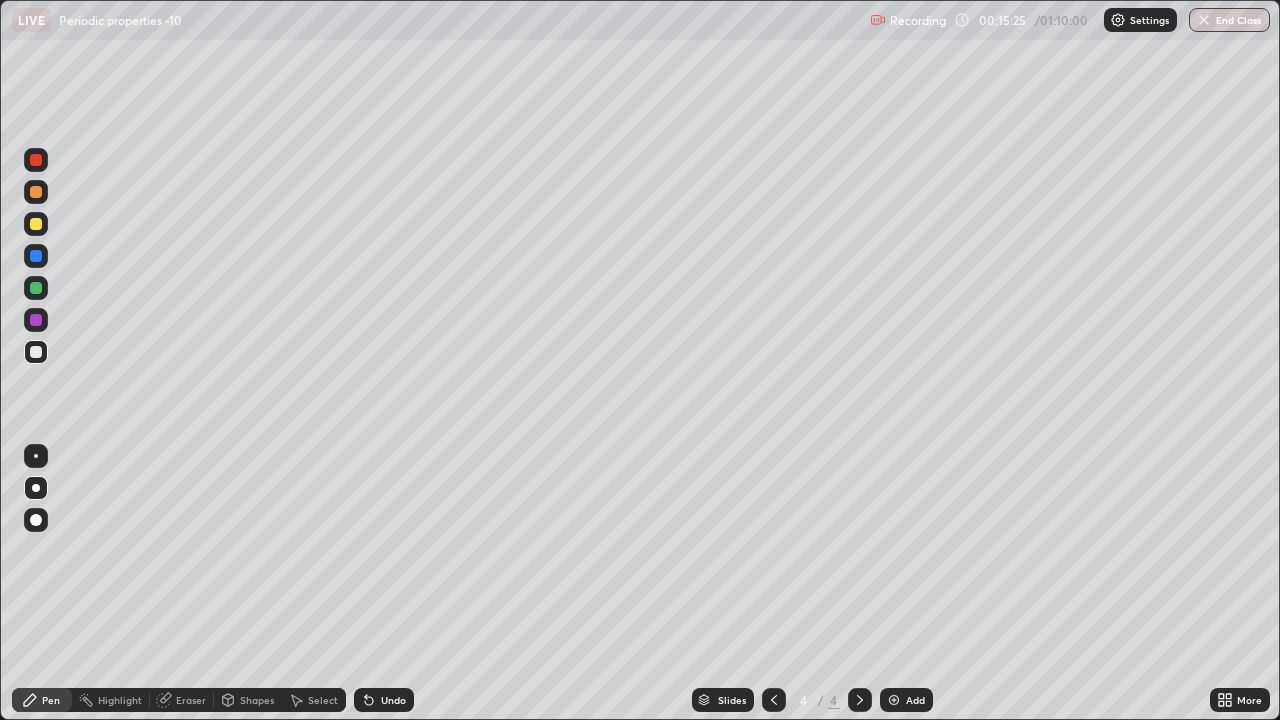 click at bounding box center (36, 288) 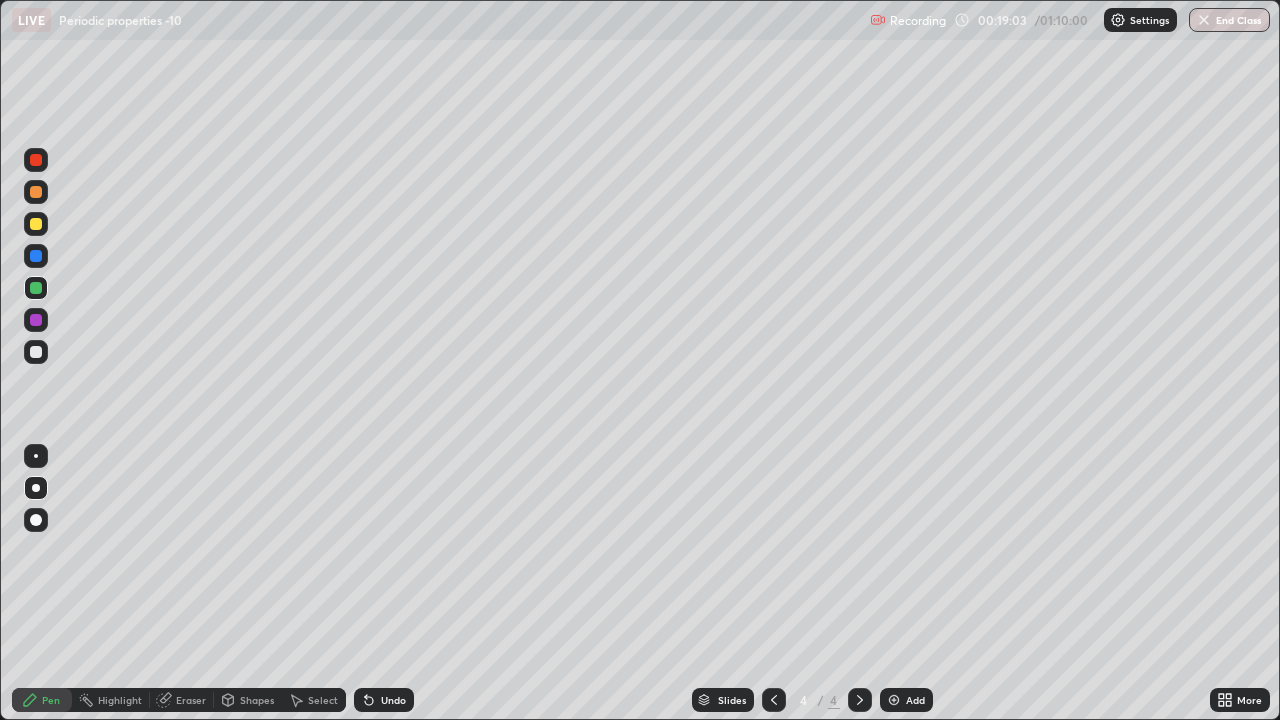 click on "Undo" at bounding box center (384, 700) 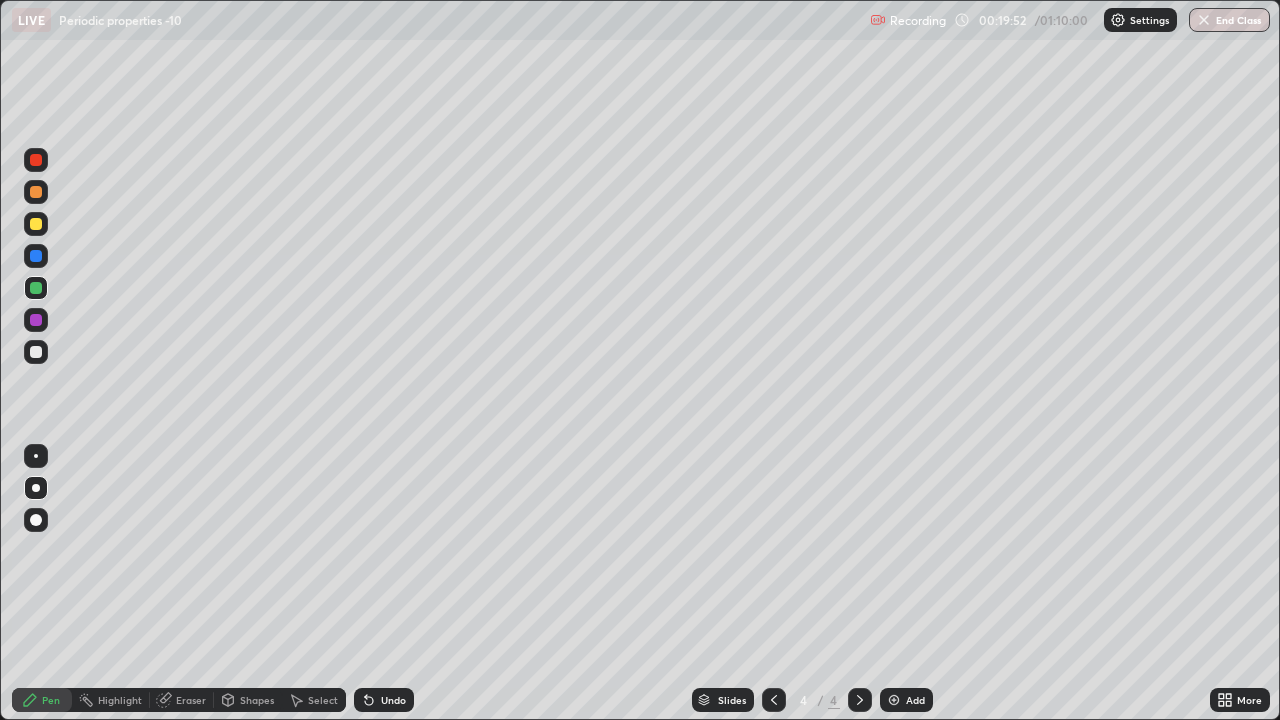 click at bounding box center [36, 352] 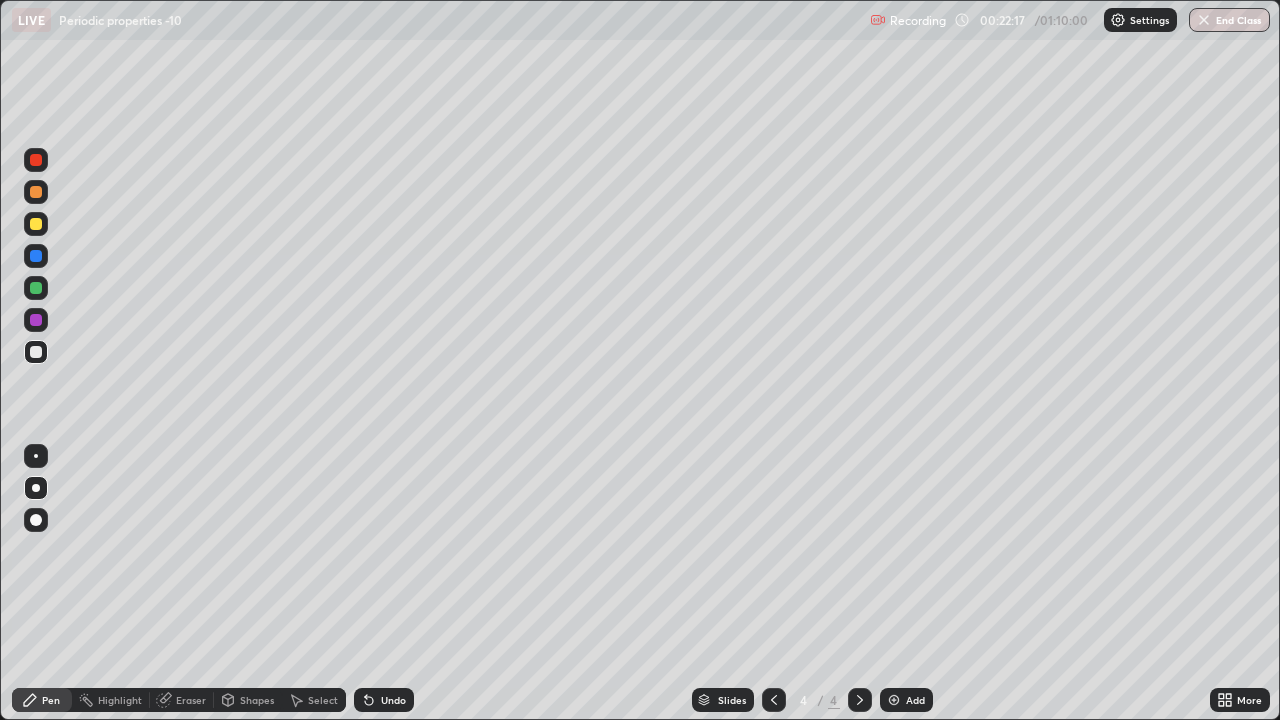 click 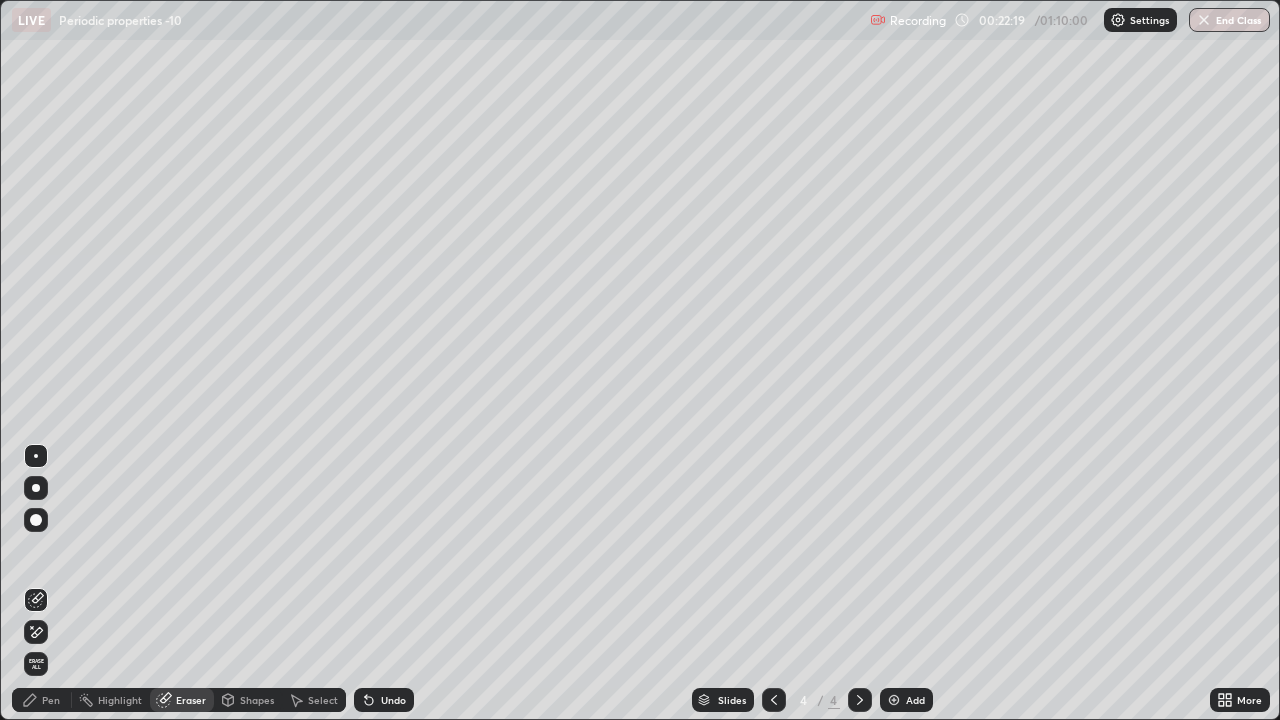 click 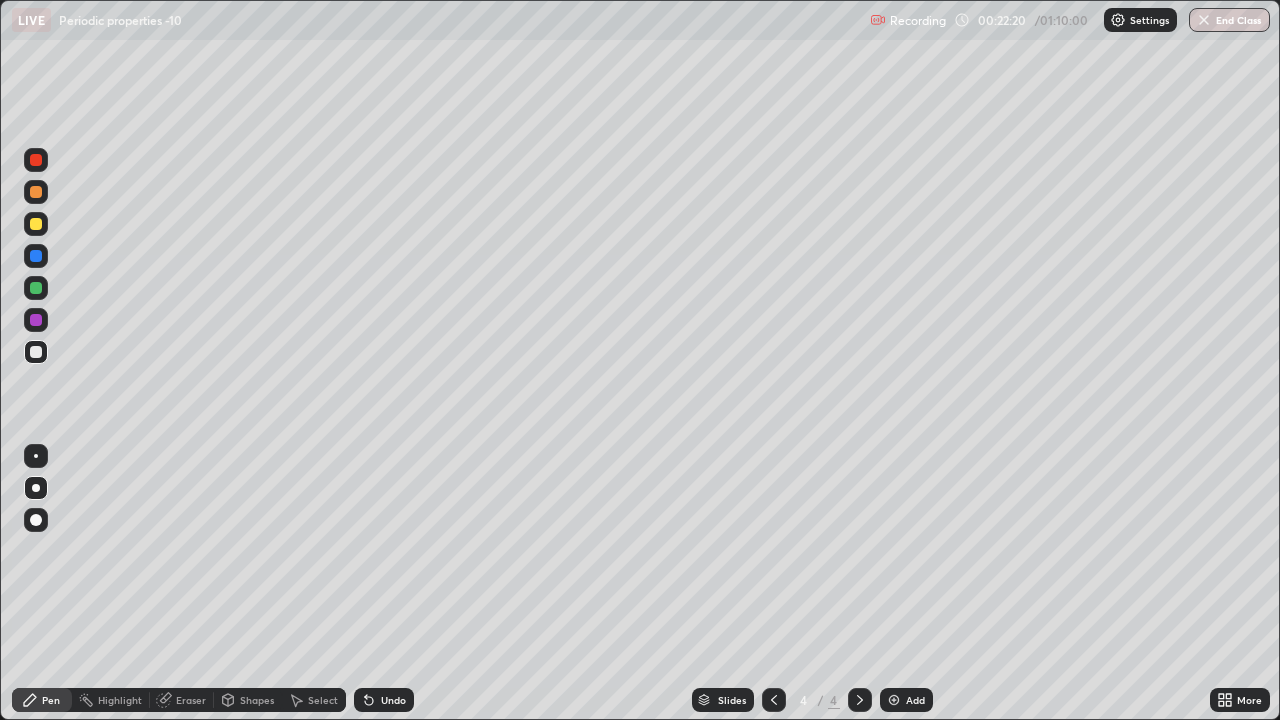 click at bounding box center (36, 288) 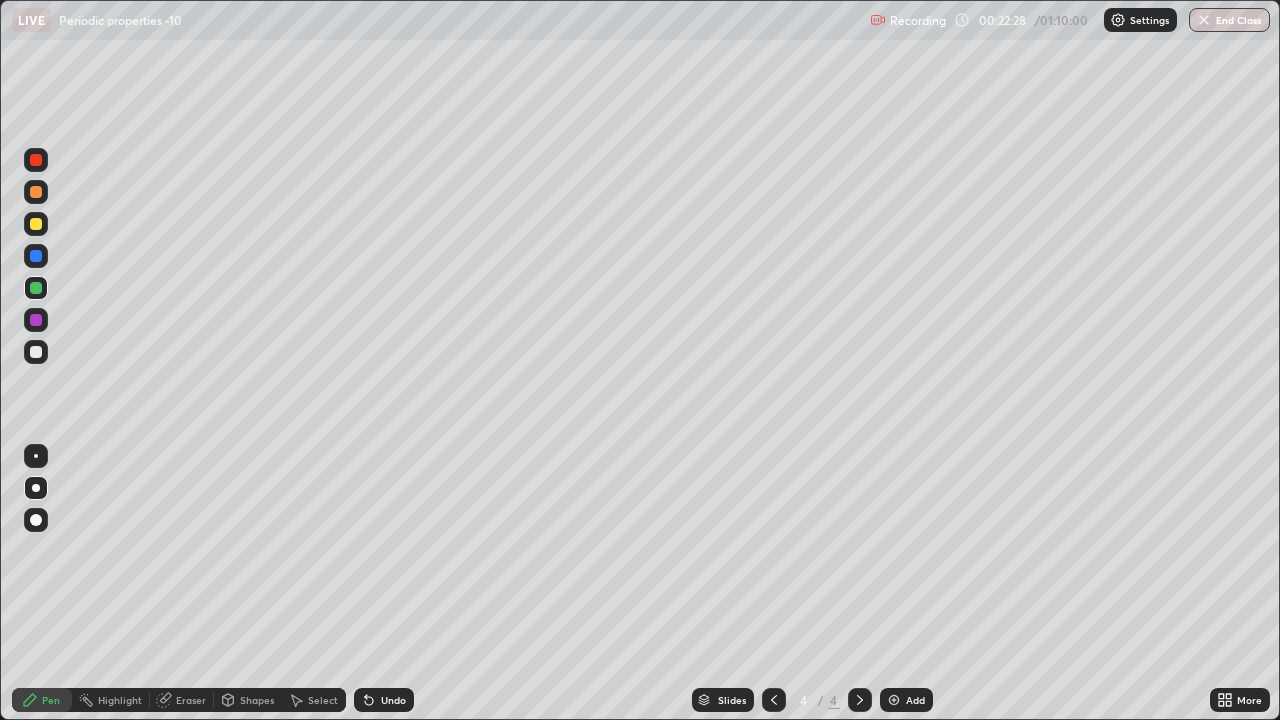click at bounding box center [894, 700] 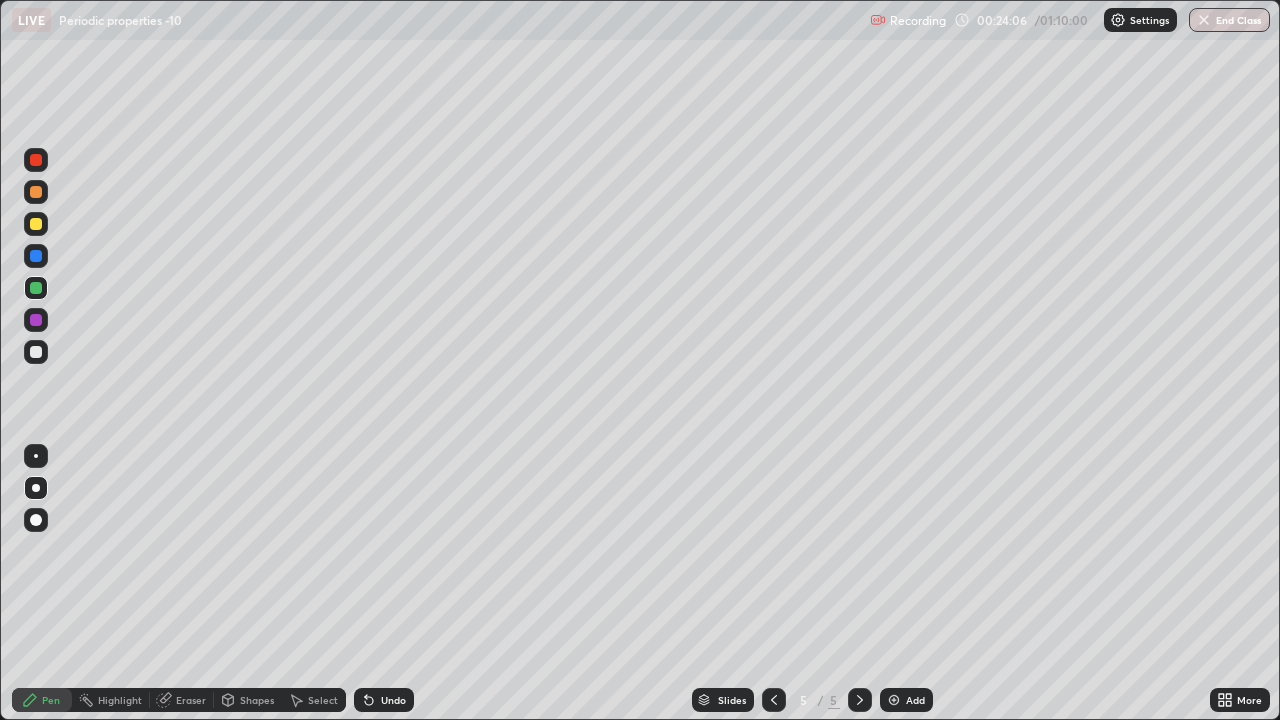 click at bounding box center (36, 352) 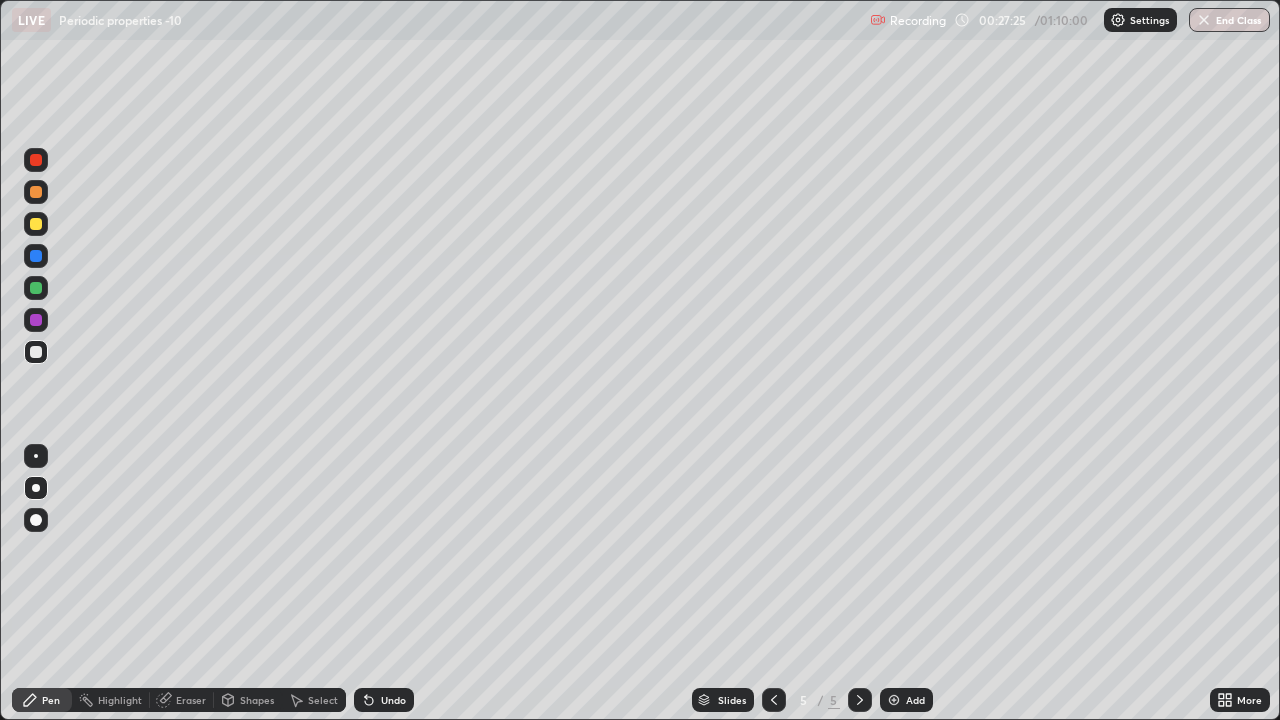 click on "Undo" at bounding box center [384, 700] 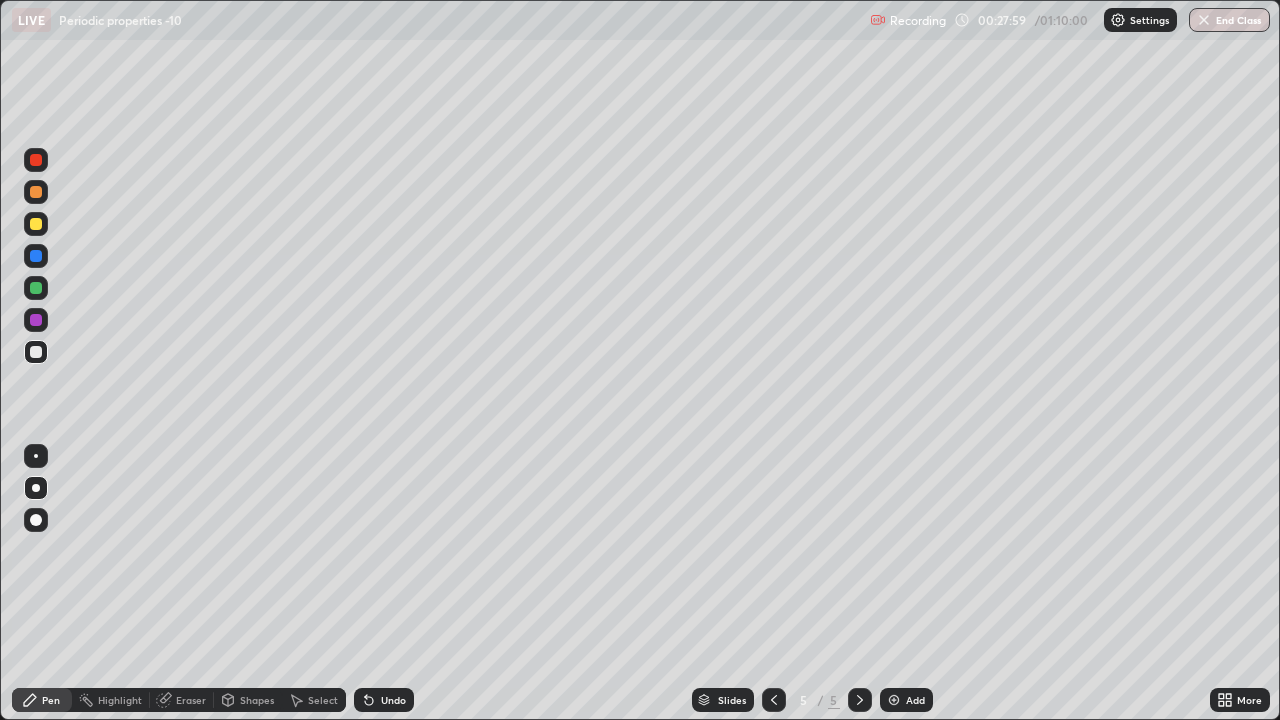 click on "Undo" at bounding box center (393, 700) 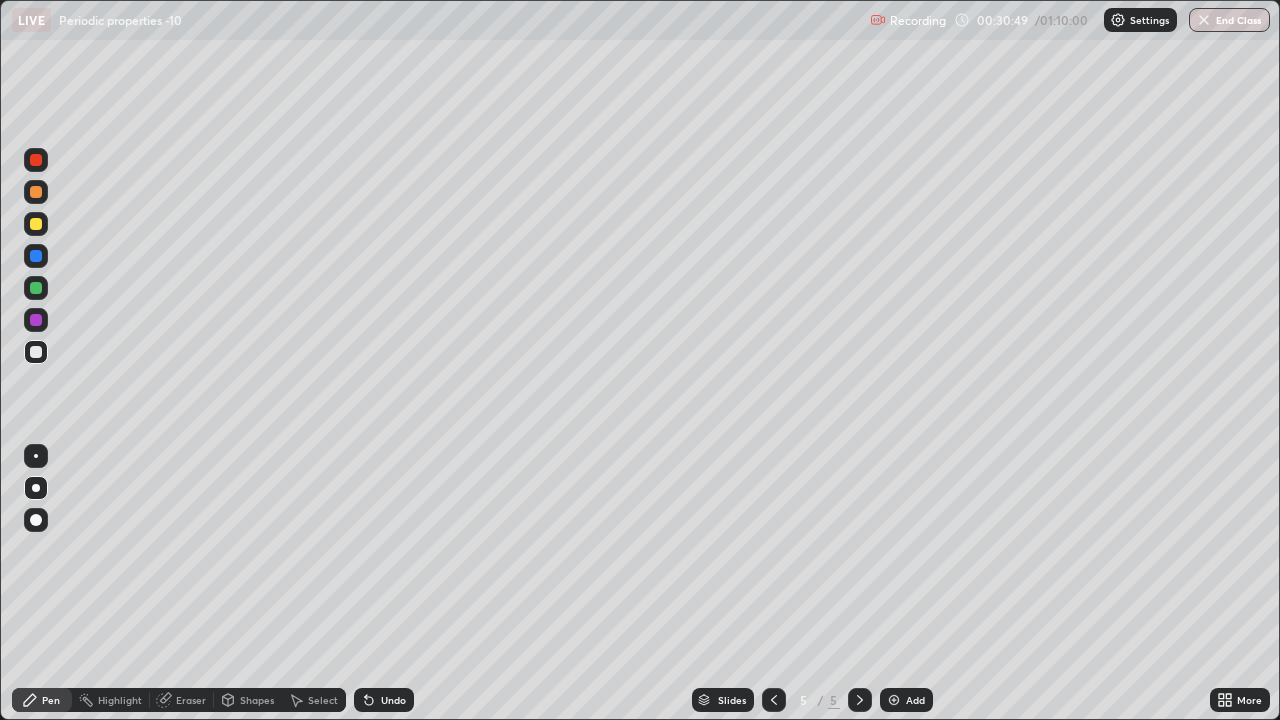 click on "Add" at bounding box center [906, 700] 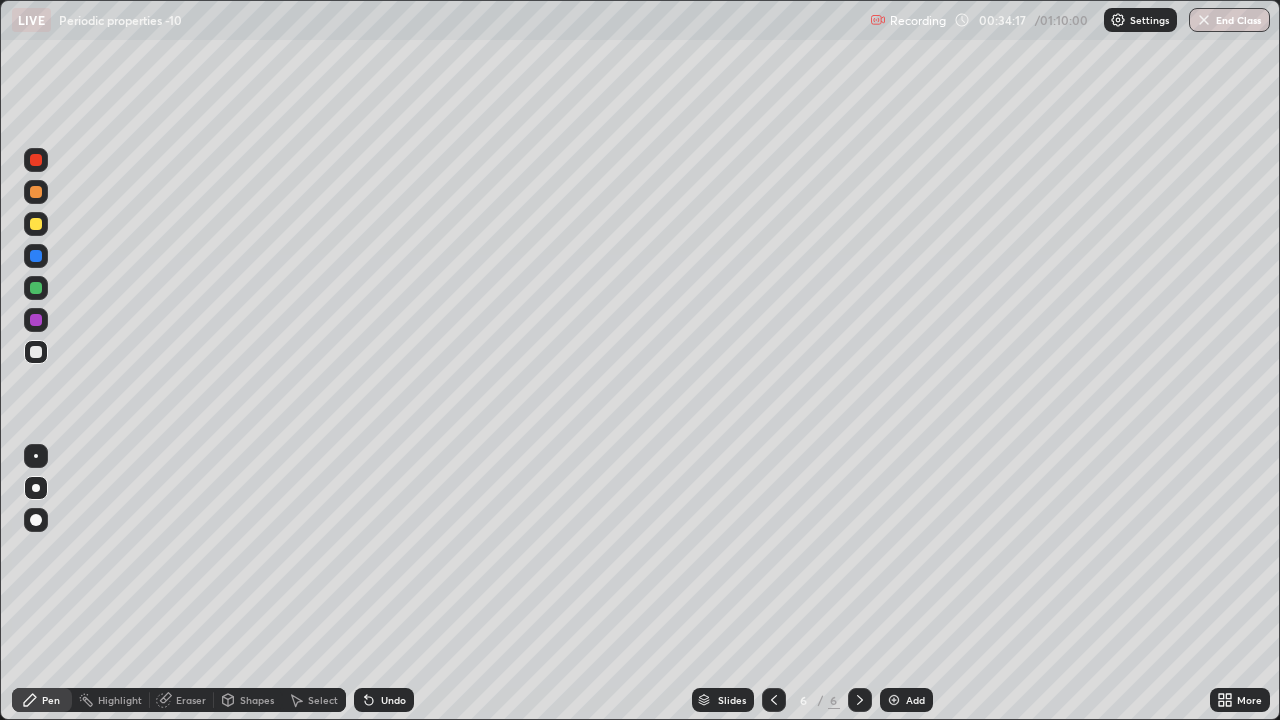 click at bounding box center (894, 700) 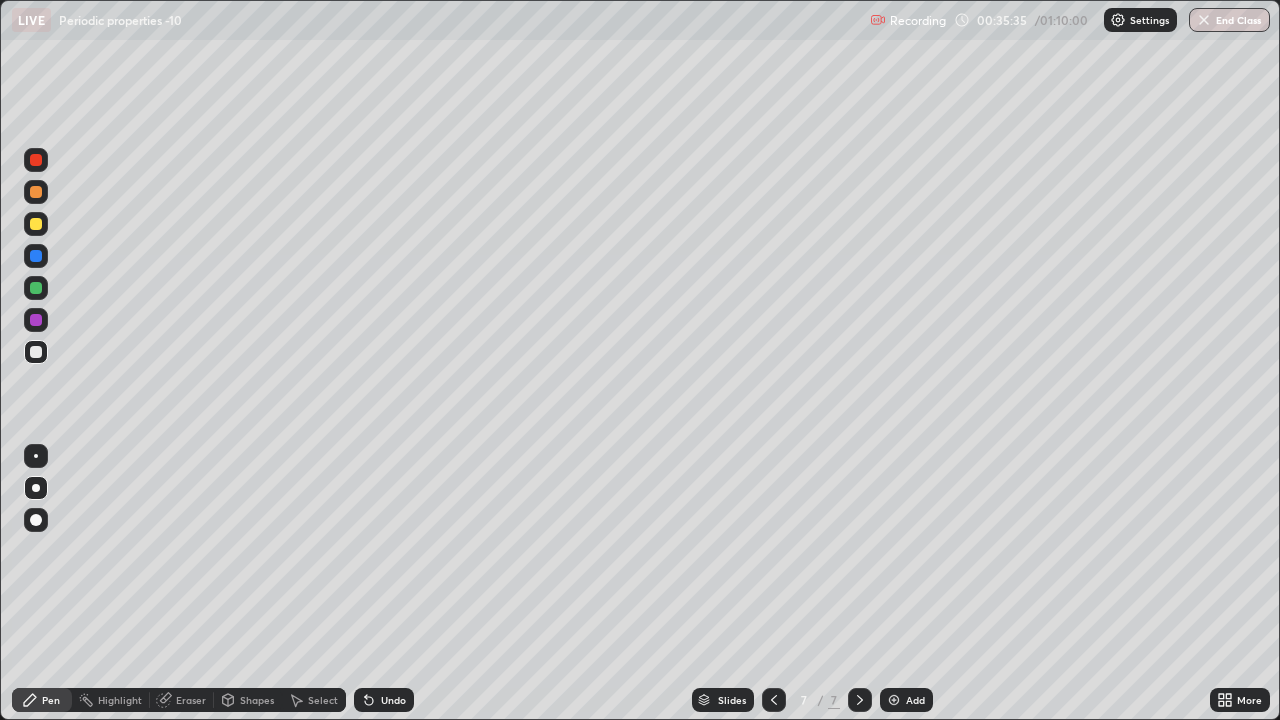 click 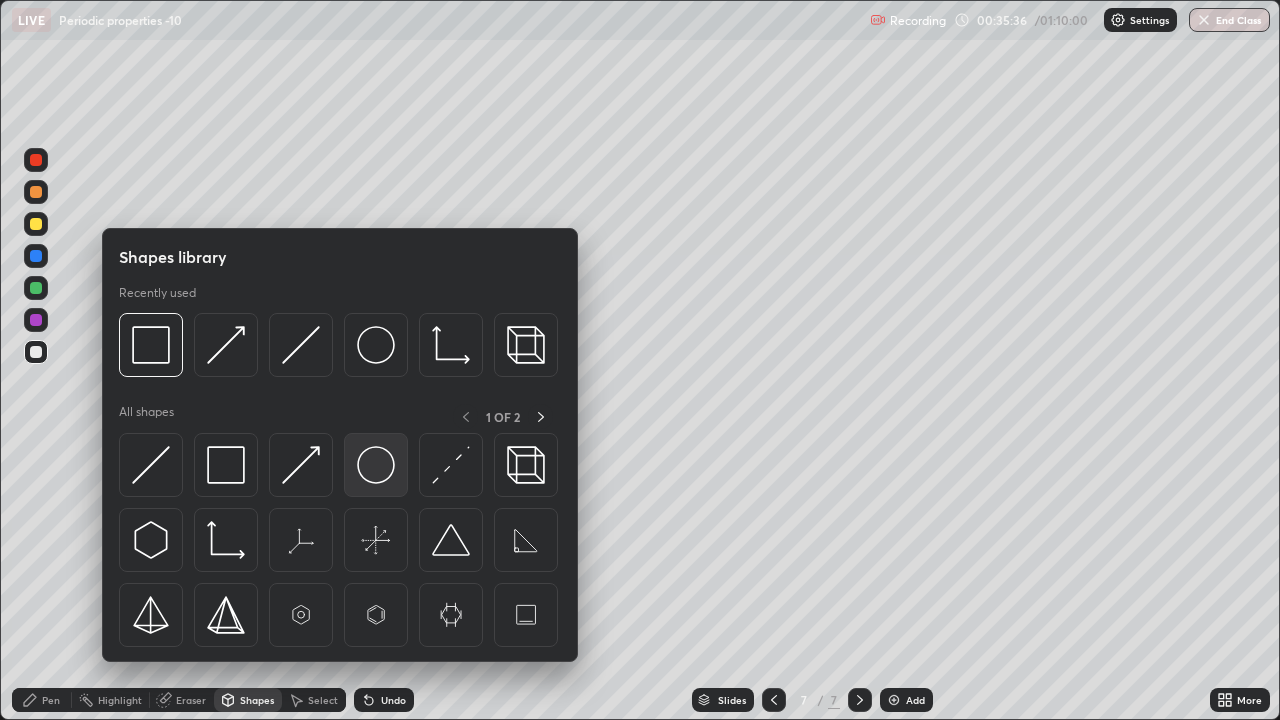 click at bounding box center (376, 465) 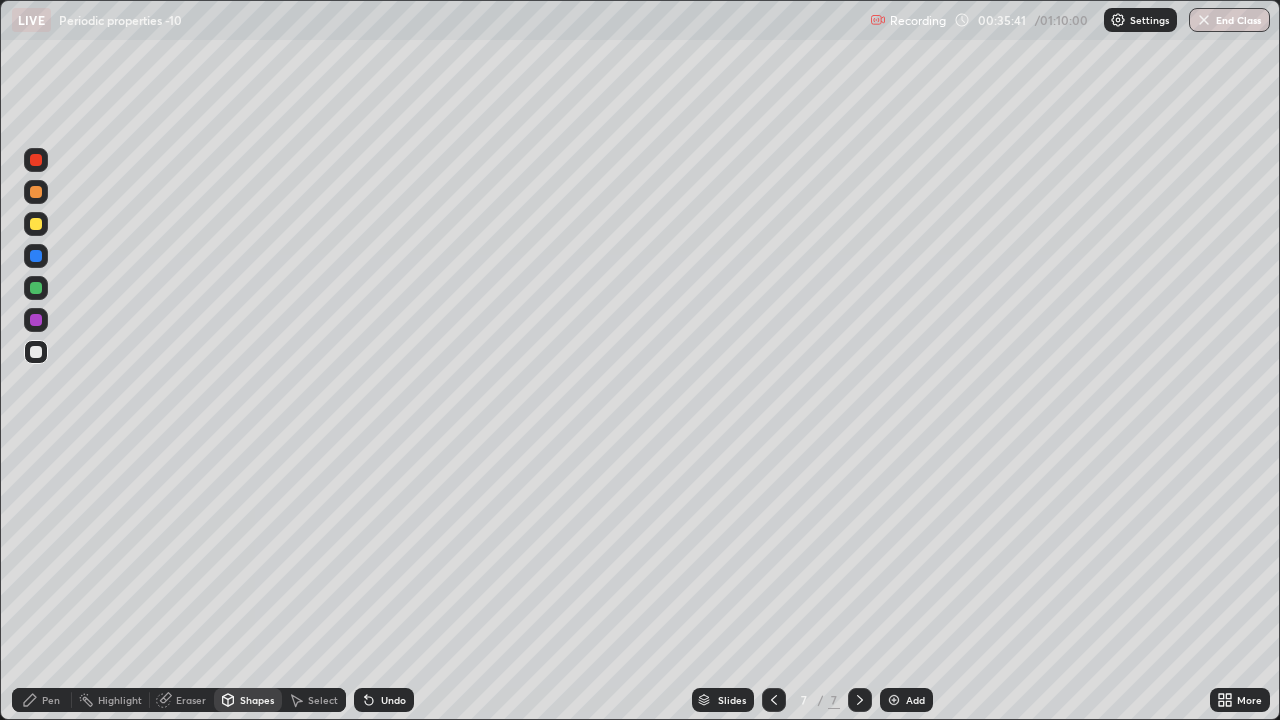 click at bounding box center [36, 224] 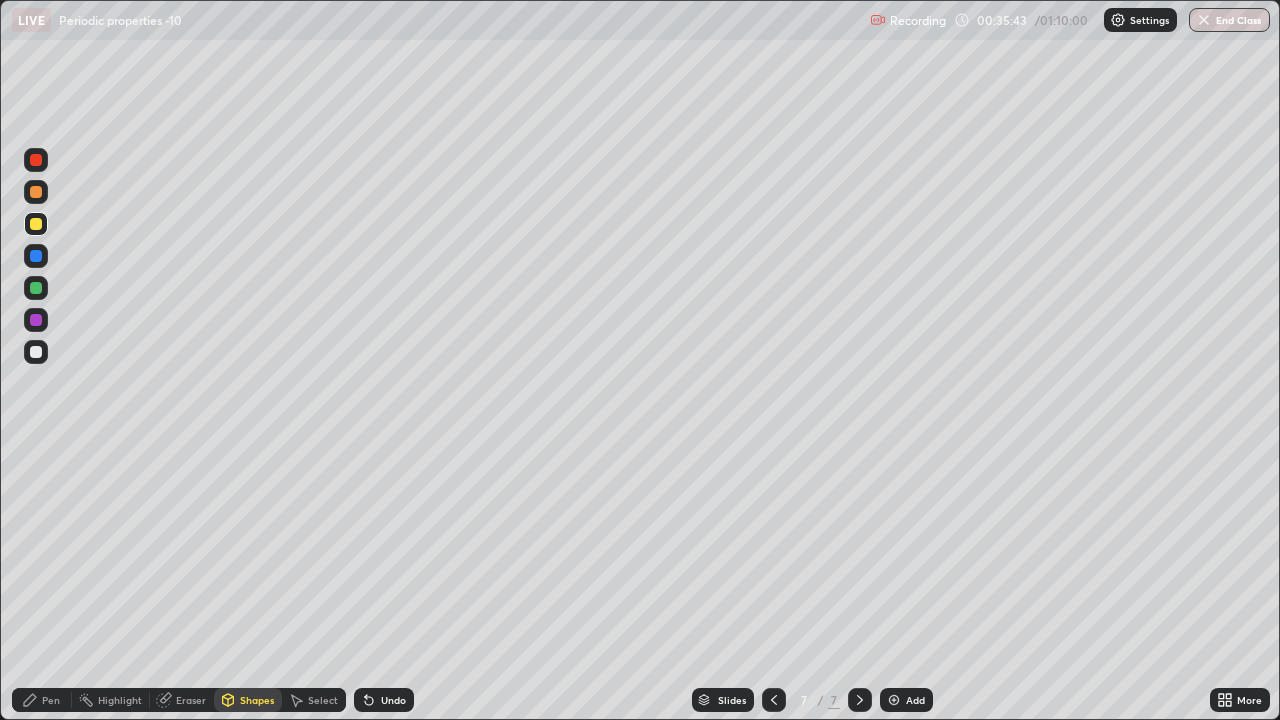 click on "Pen" at bounding box center [42, 700] 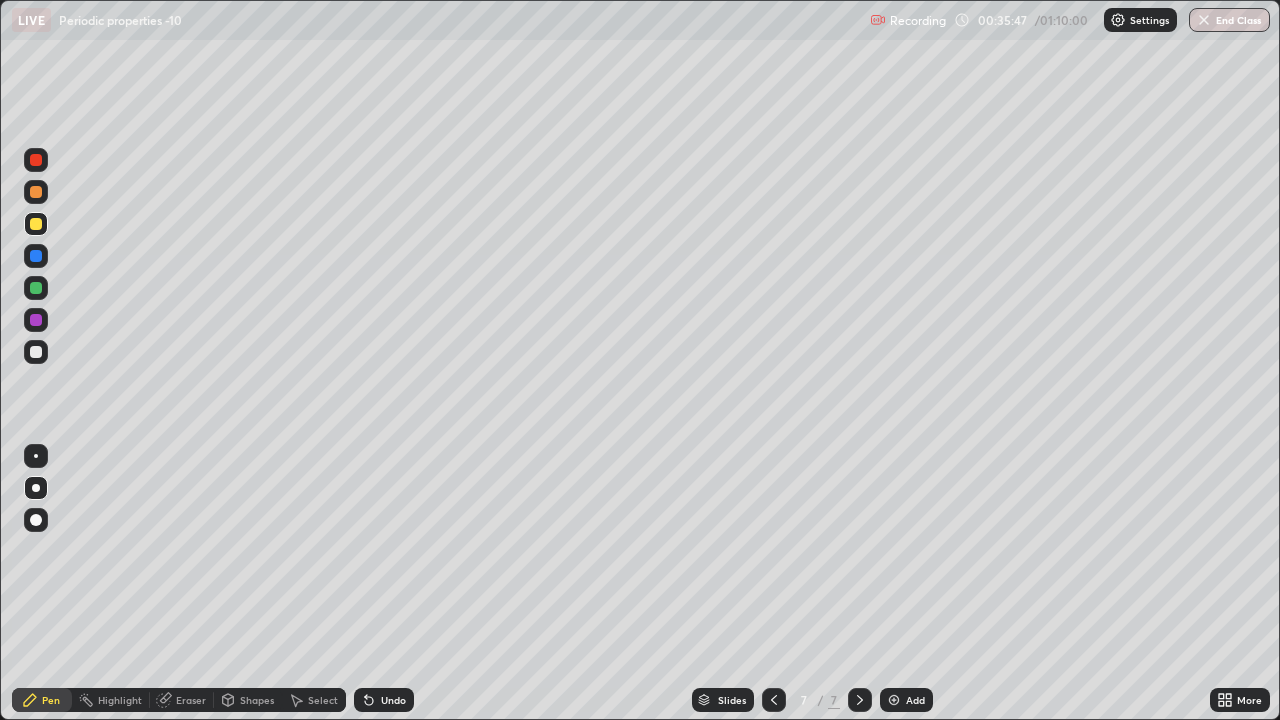 click on "Shapes" at bounding box center [257, 700] 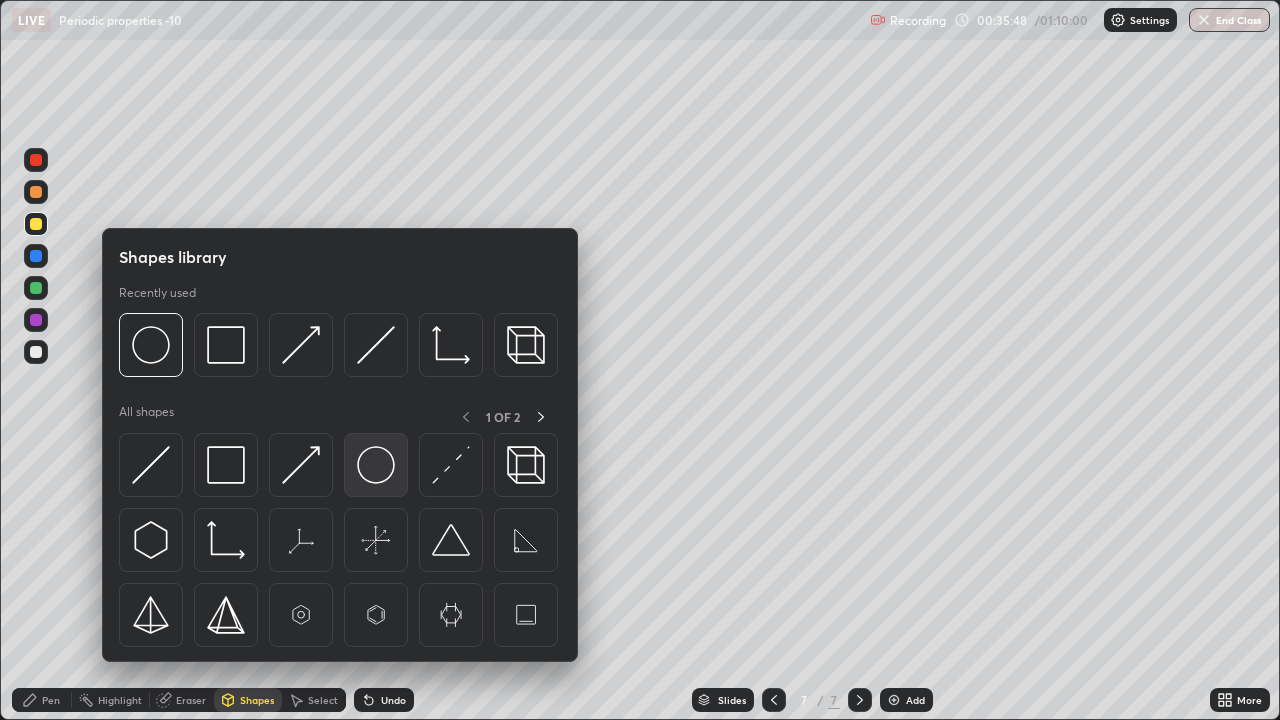 click at bounding box center (376, 465) 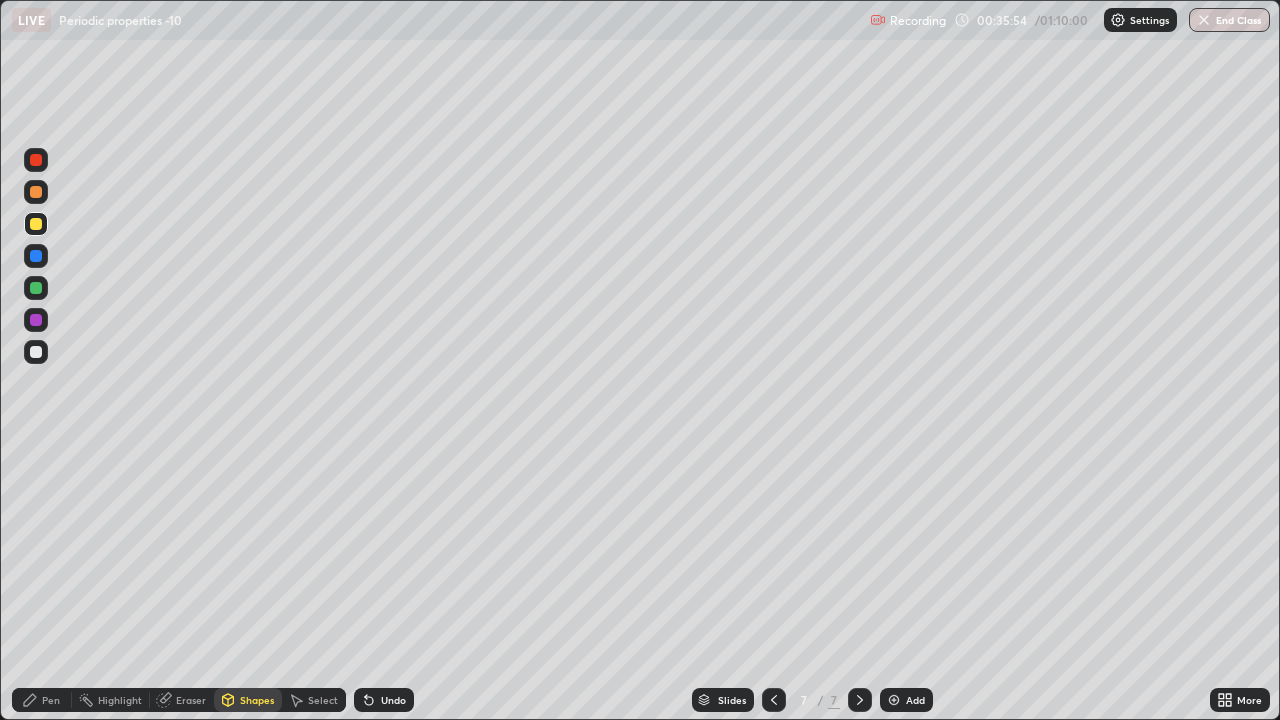 click 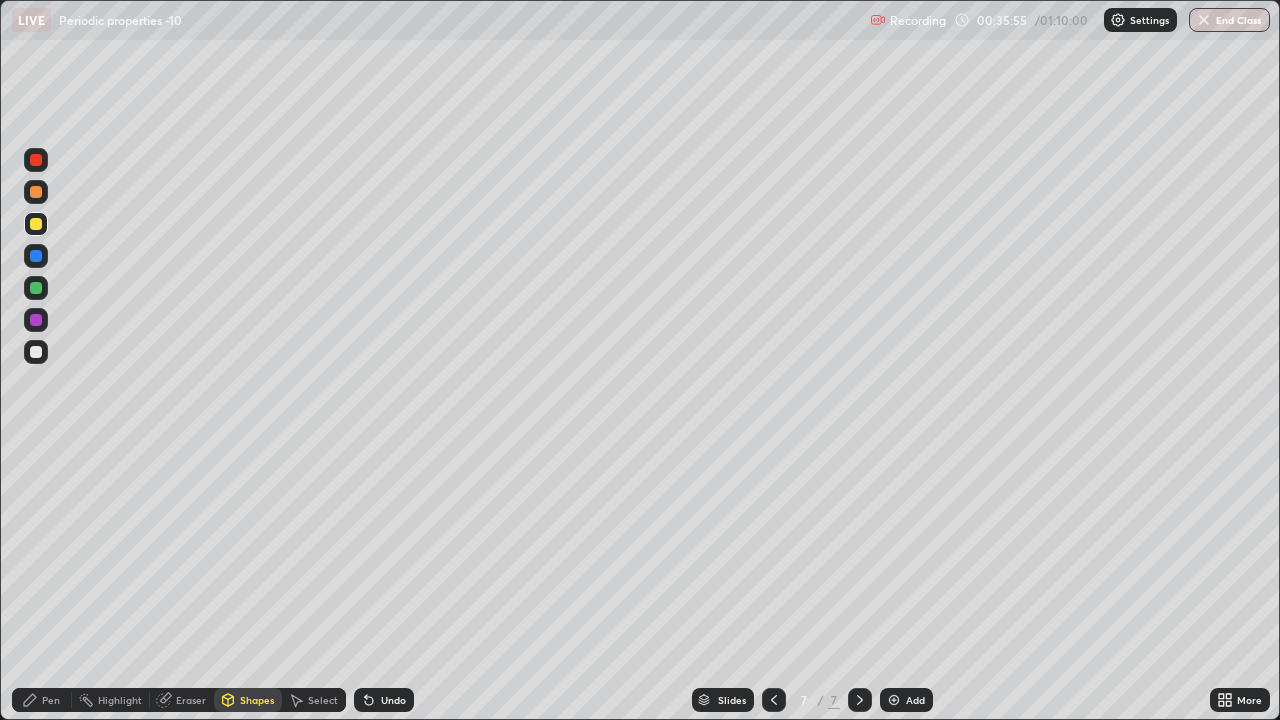 click 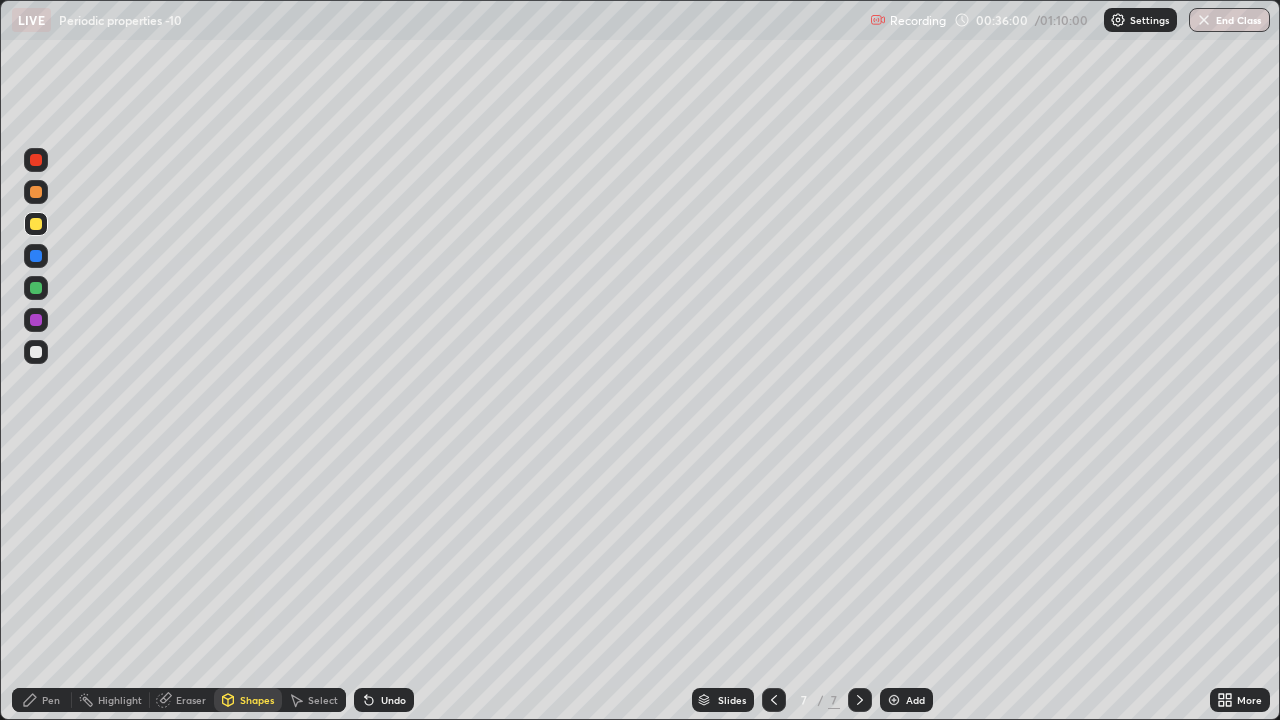 click 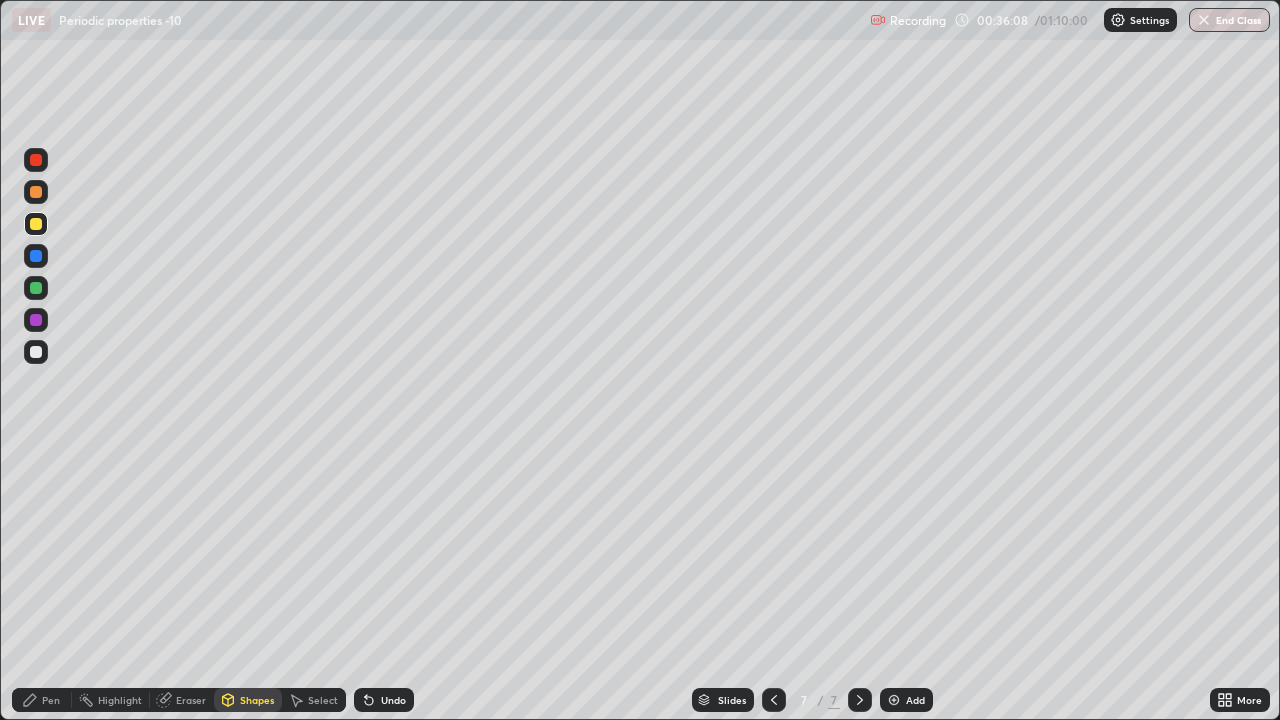 click on "Pen" at bounding box center [42, 700] 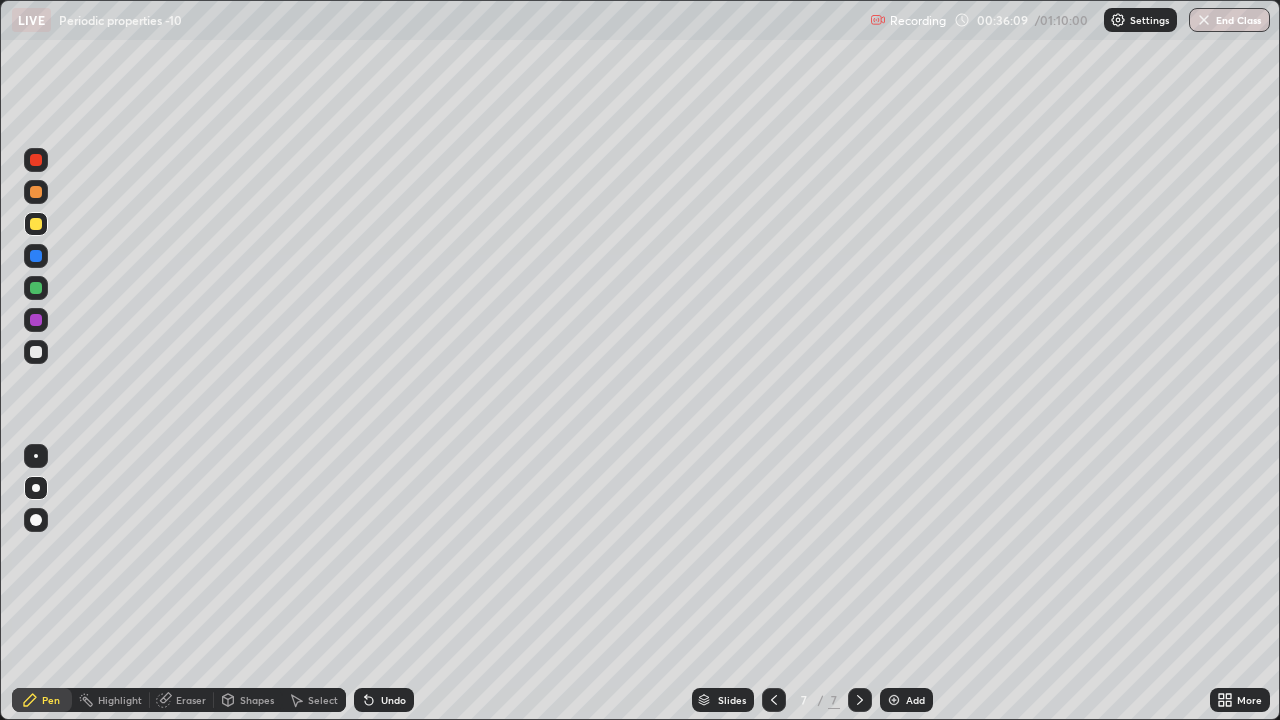 click at bounding box center (36, 256) 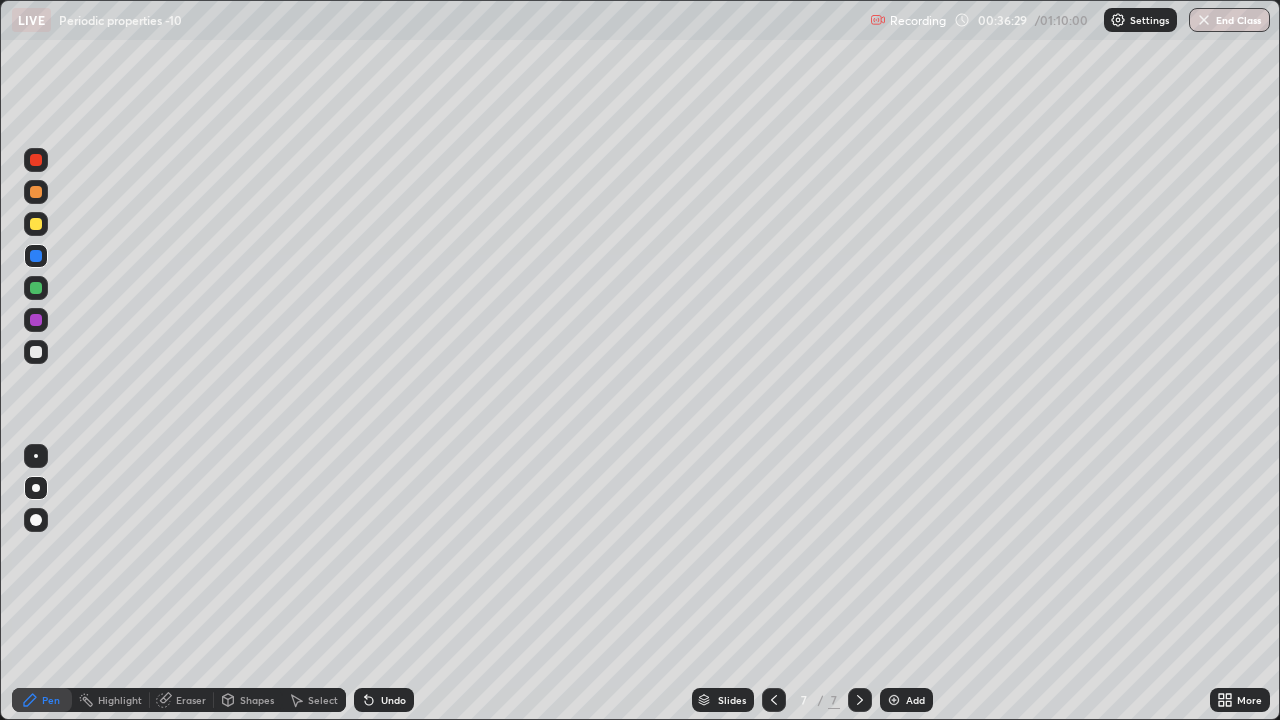 click at bounding box center [36, 352] 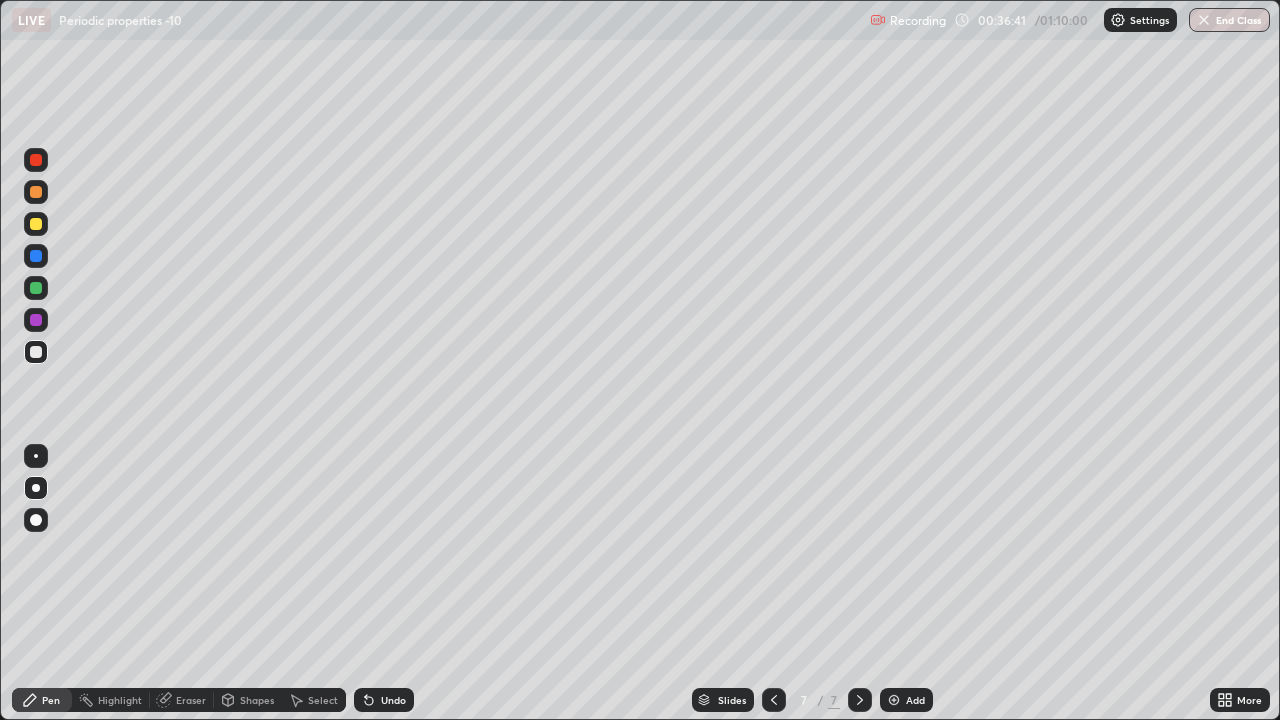 click 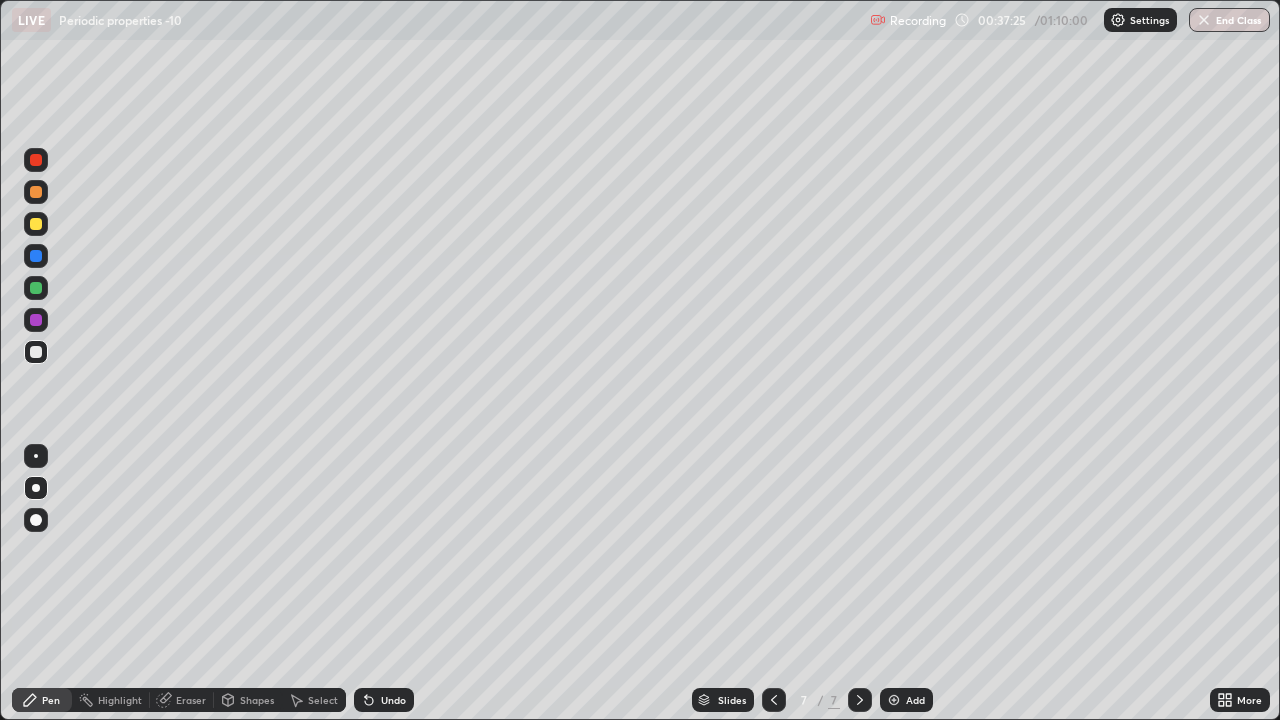 click at bounding box center (36, 192) 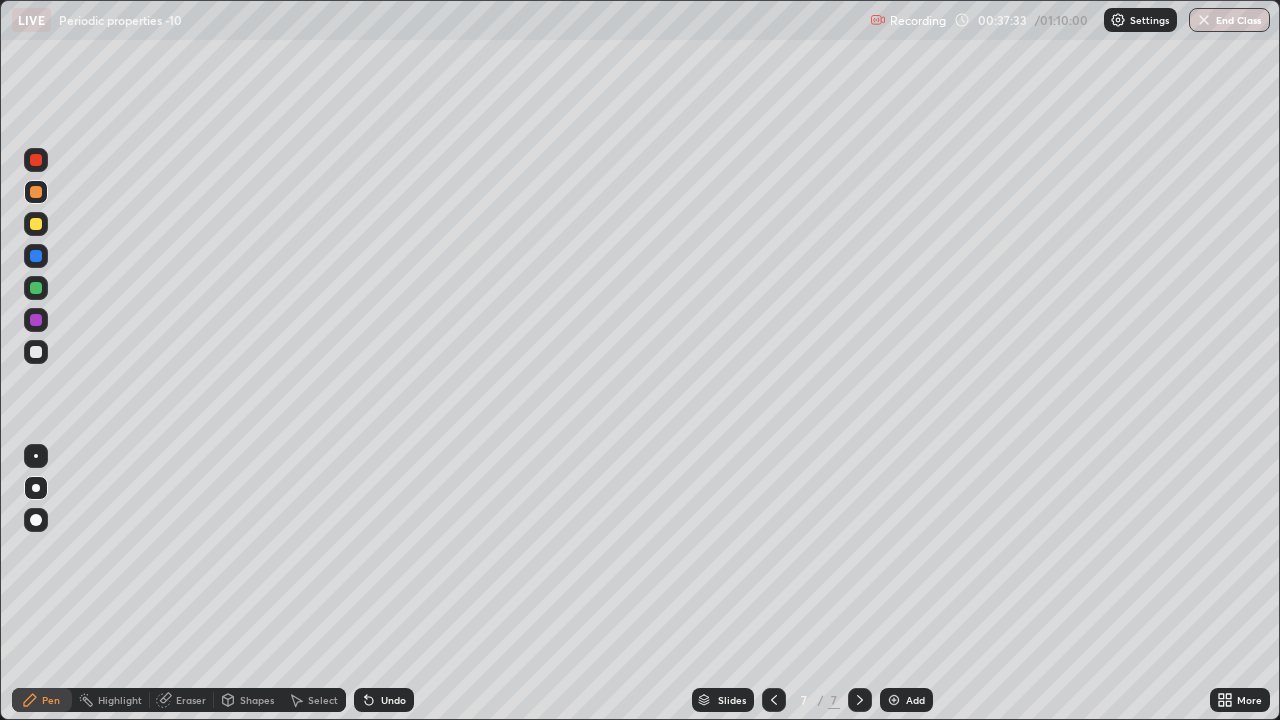 click at bounding box center (36, 160) 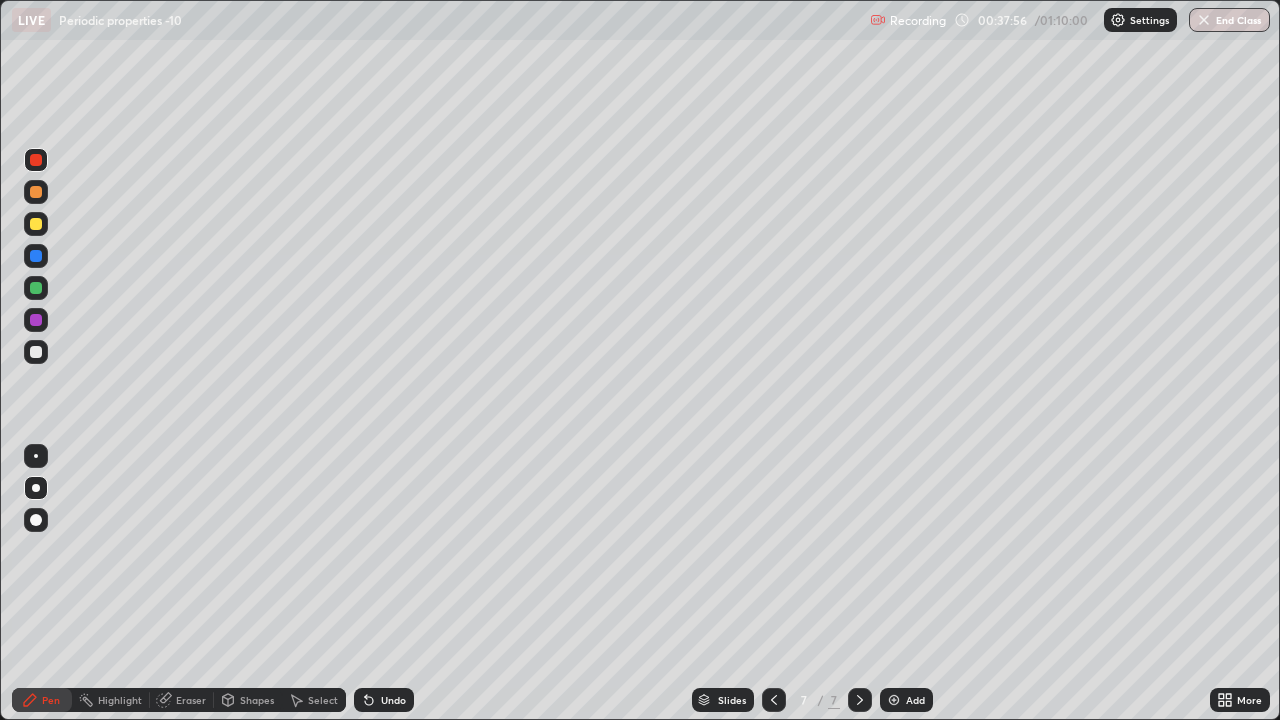 click at bounding box center [36, 288] 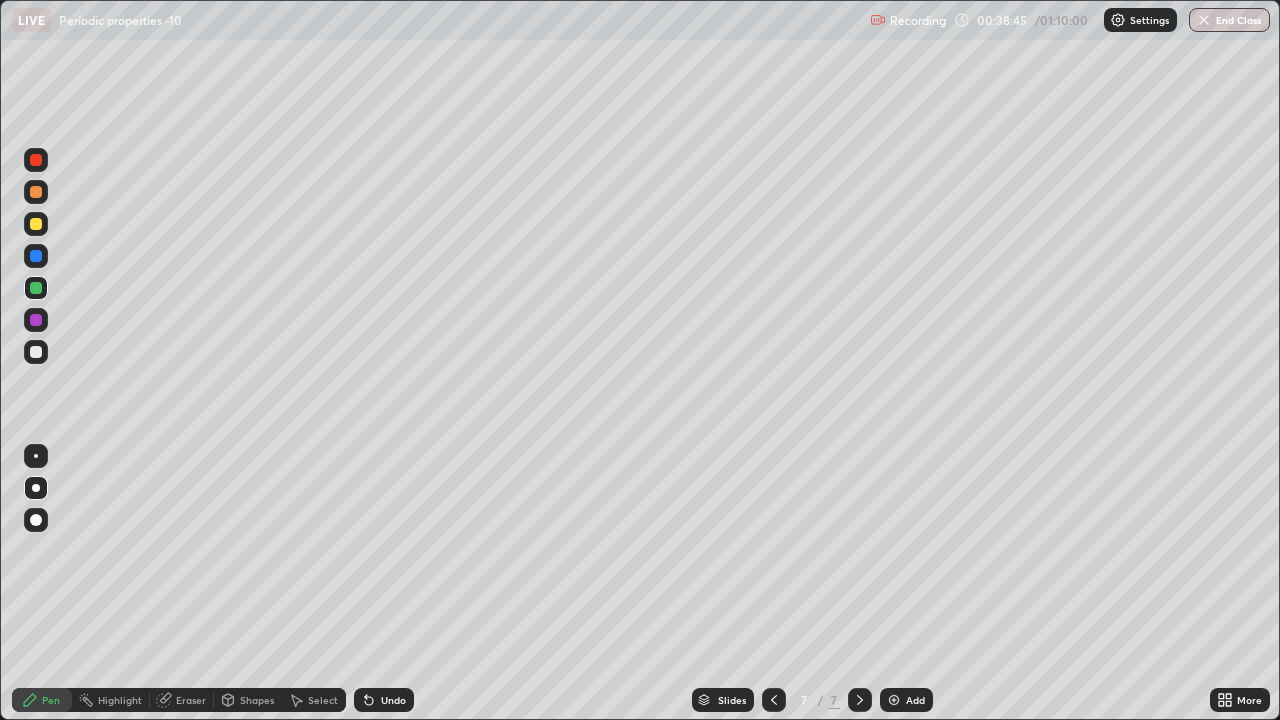 click 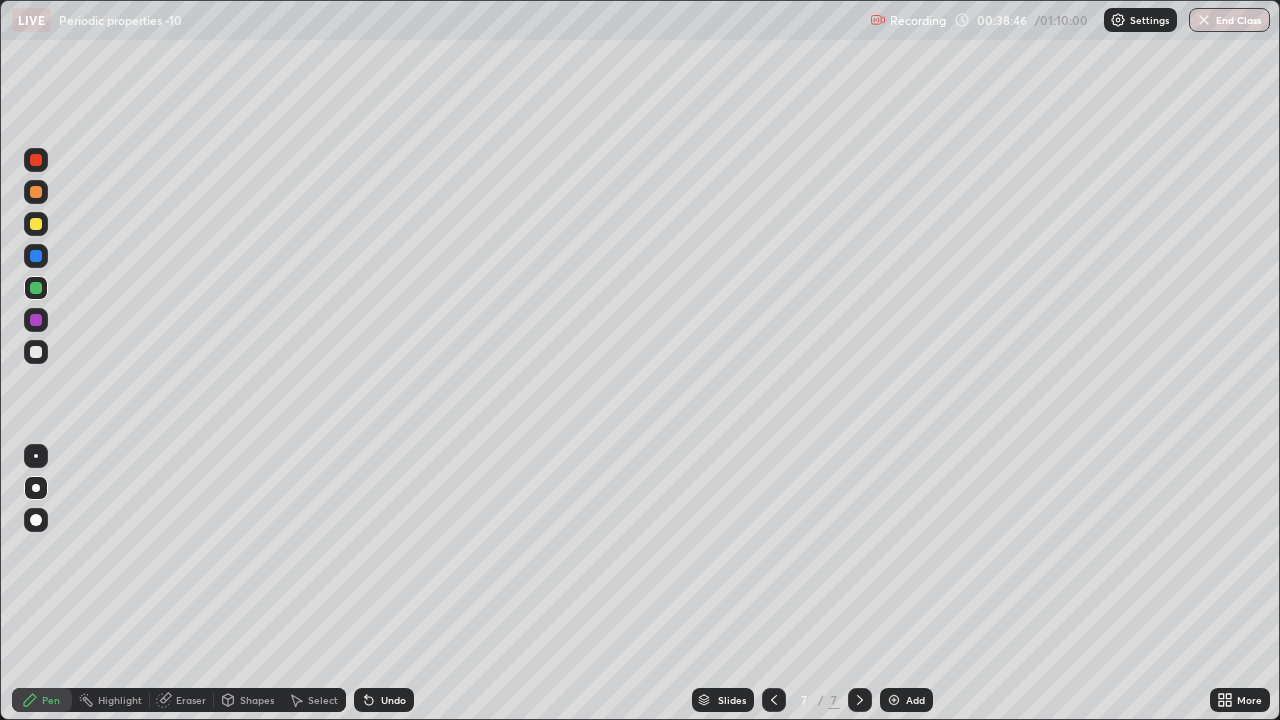 click 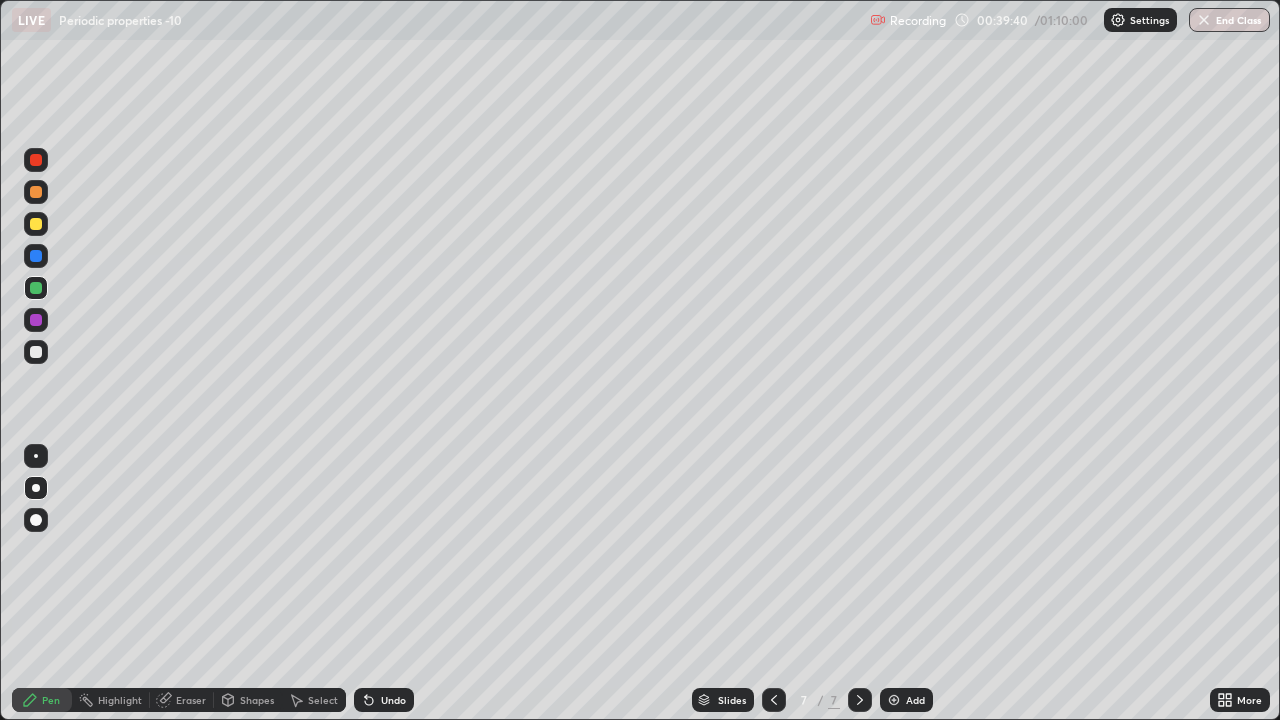 click at bounding box center (36, 224) 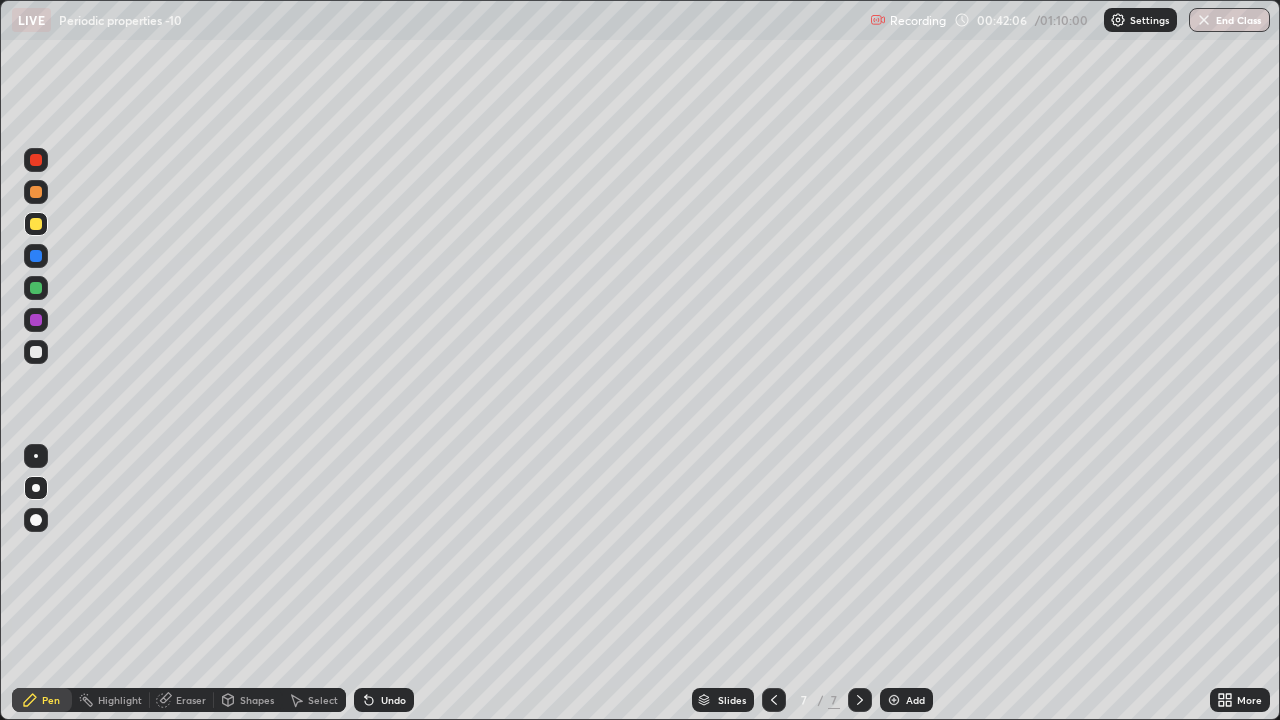 click on "Undo" at bounding box center (384, 700) 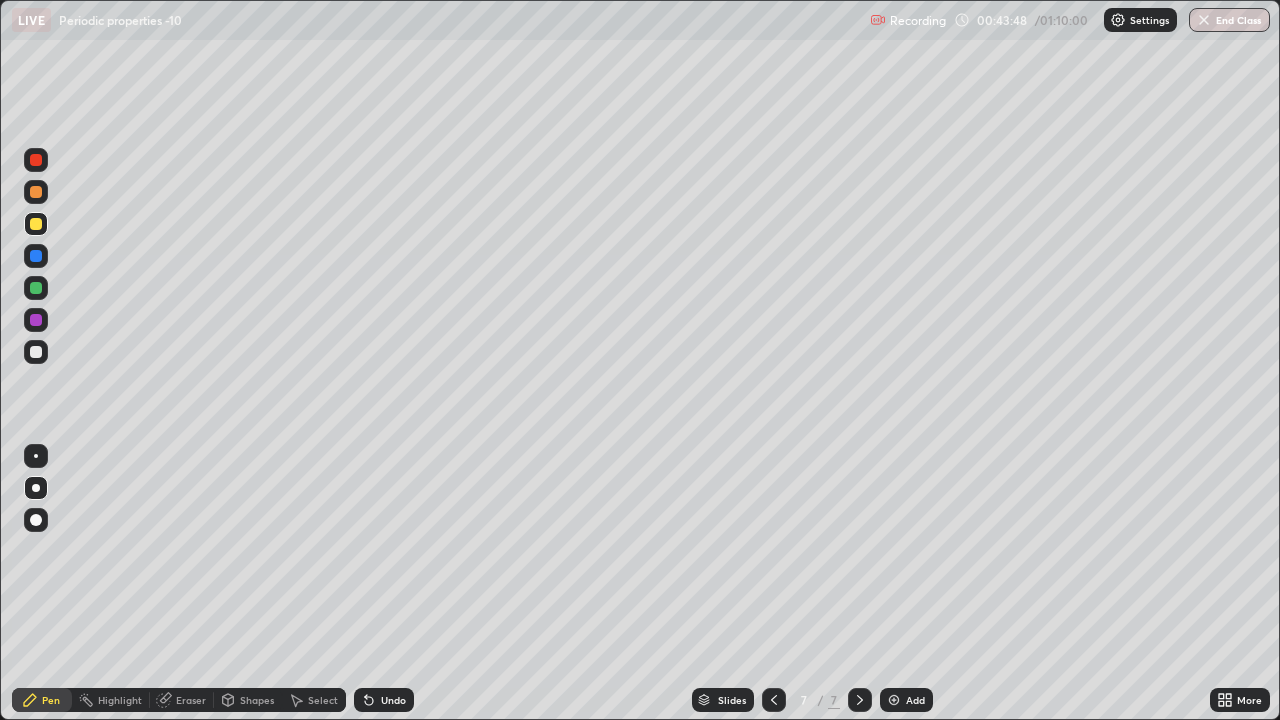 click at bounding box center (894, 700) 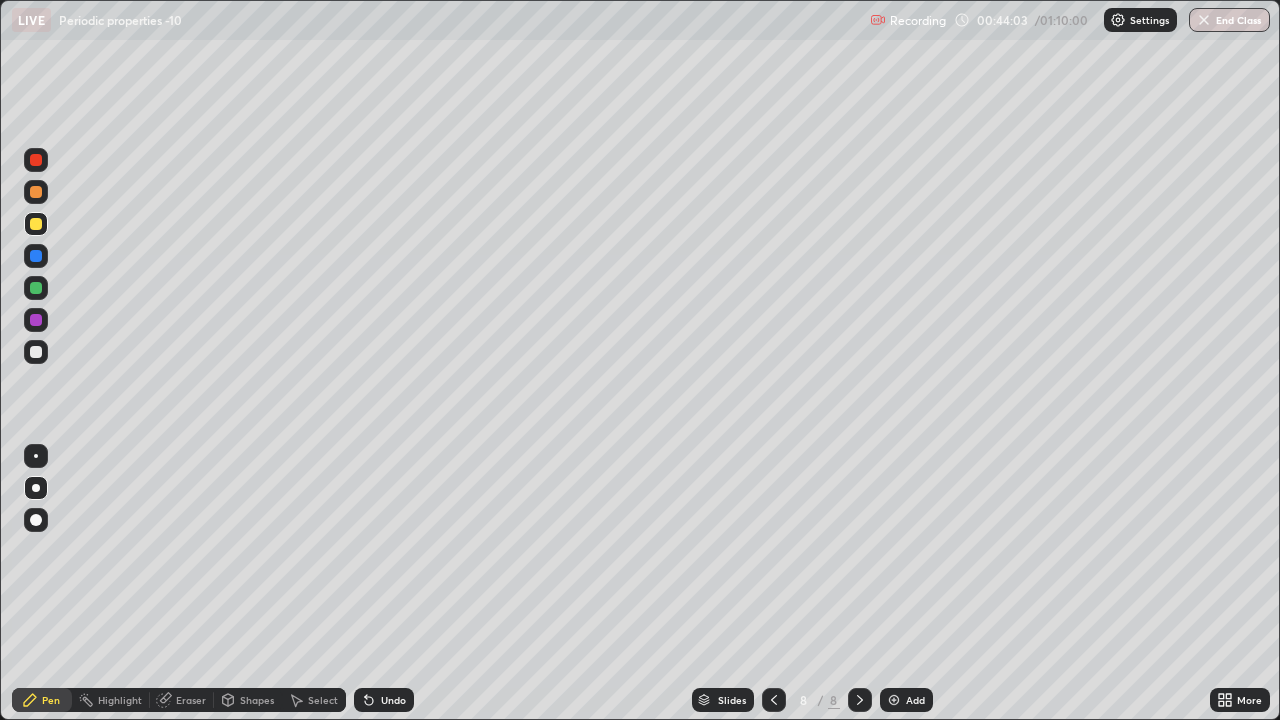 click 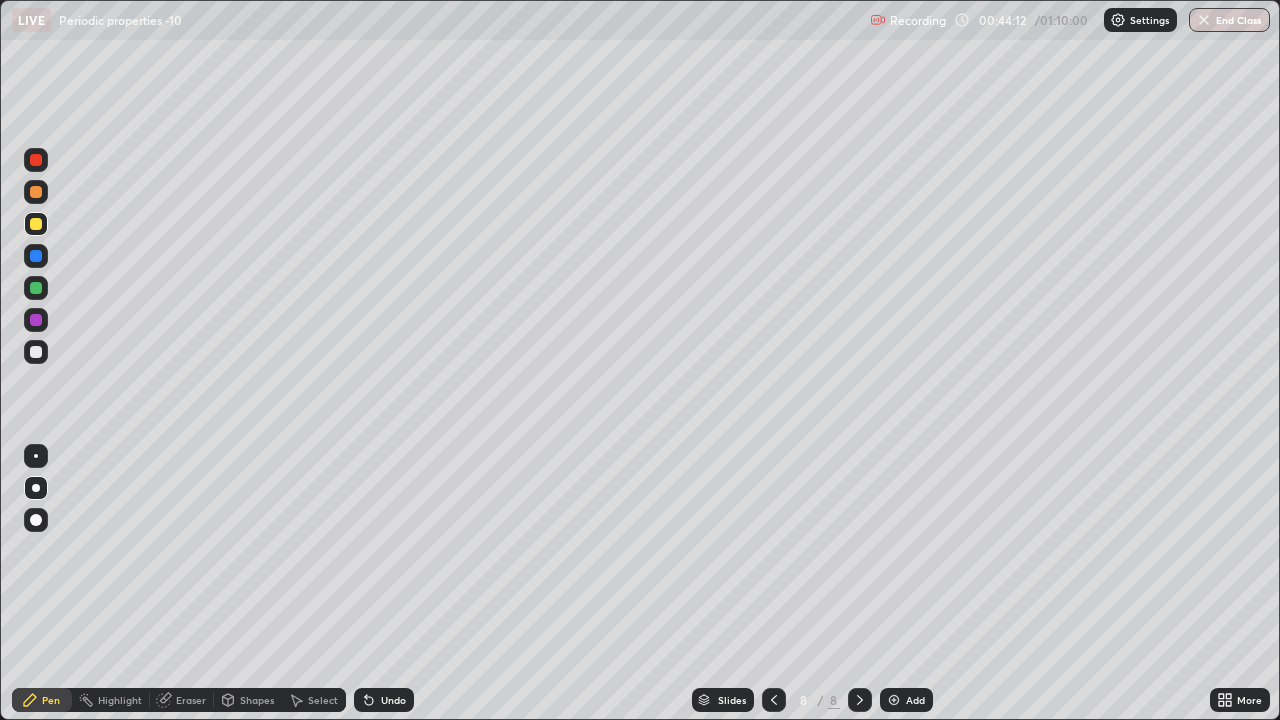 click at bounding box center (36, 352) 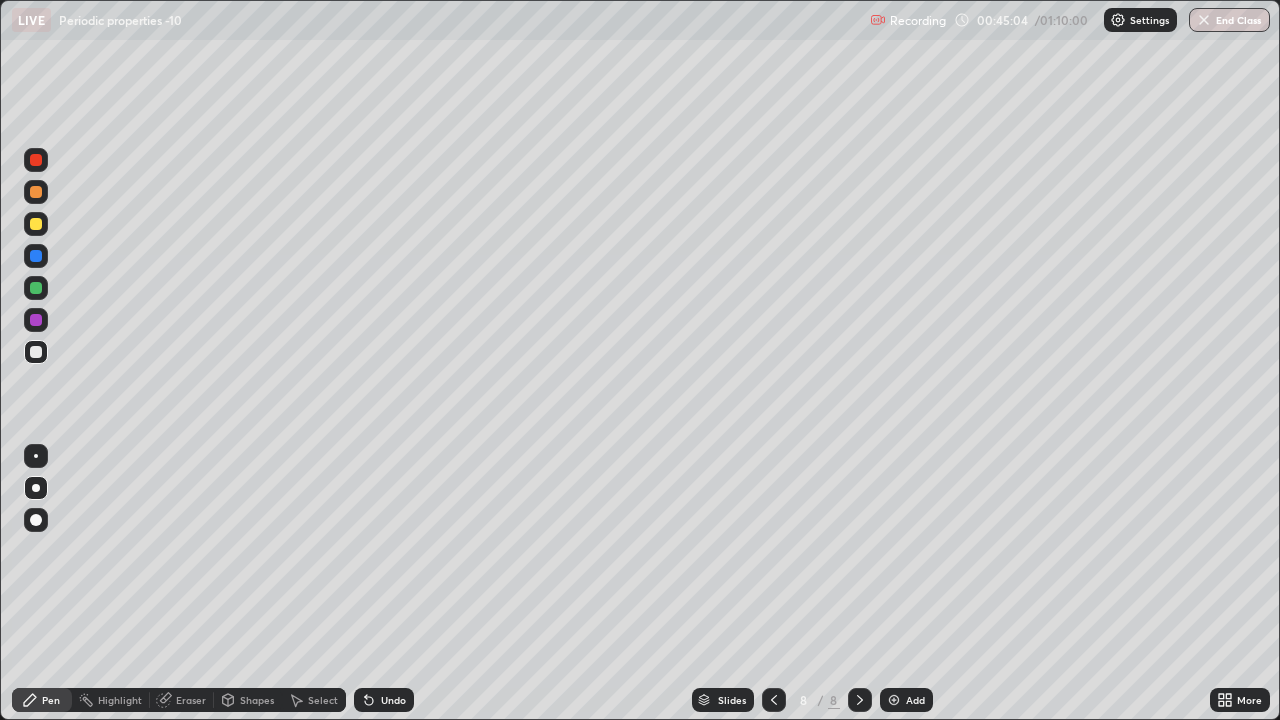 click 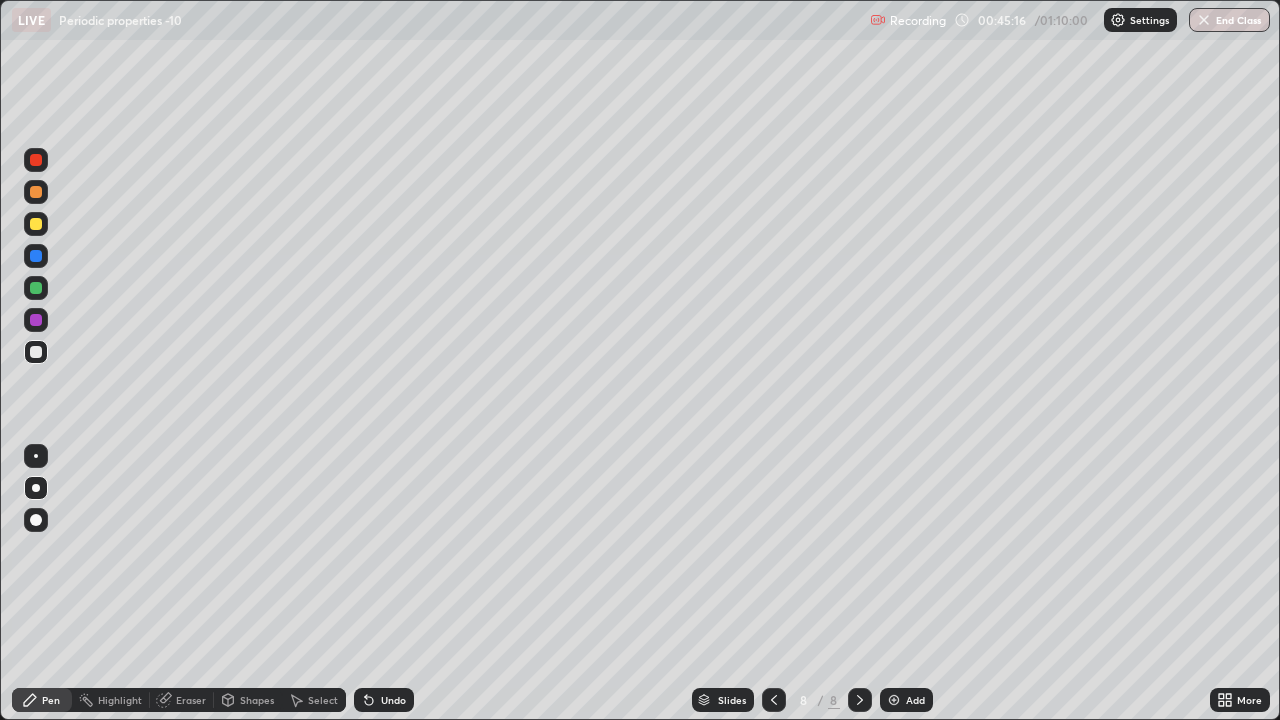 click on "Undo" at bounding box center [384, 700] 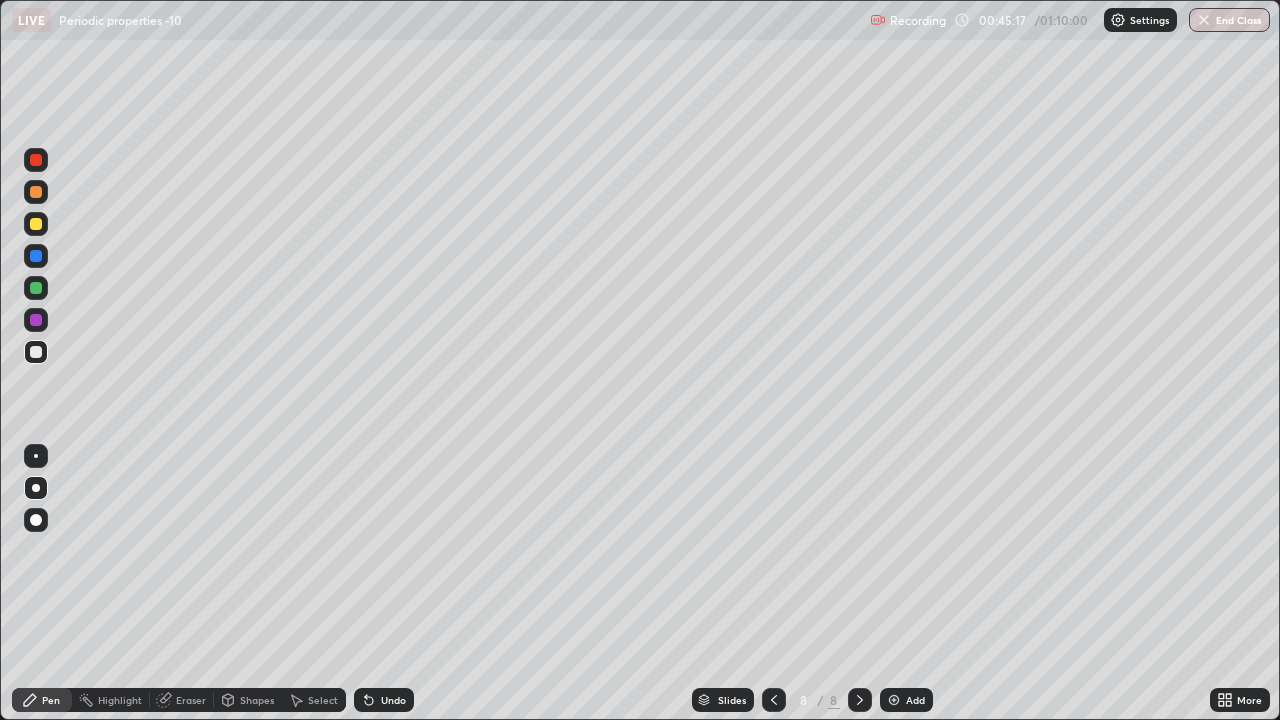 click on "Undo" at bounding box center (384, 700) 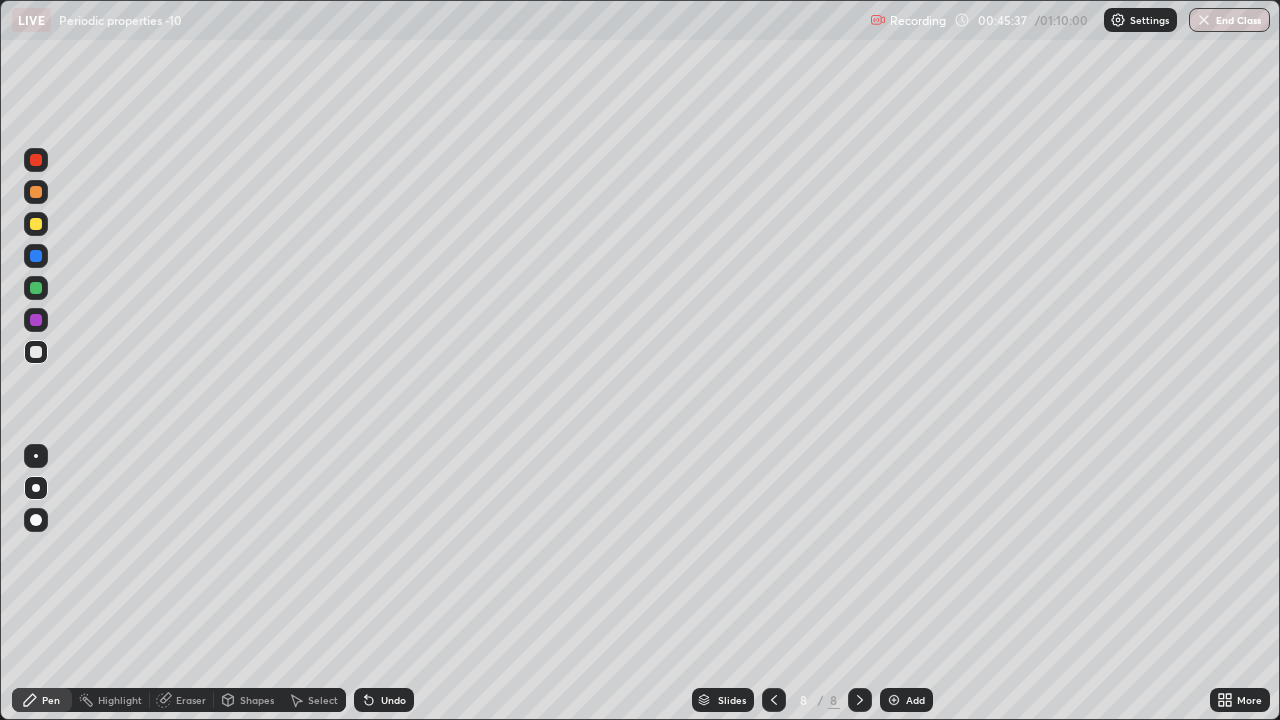 click 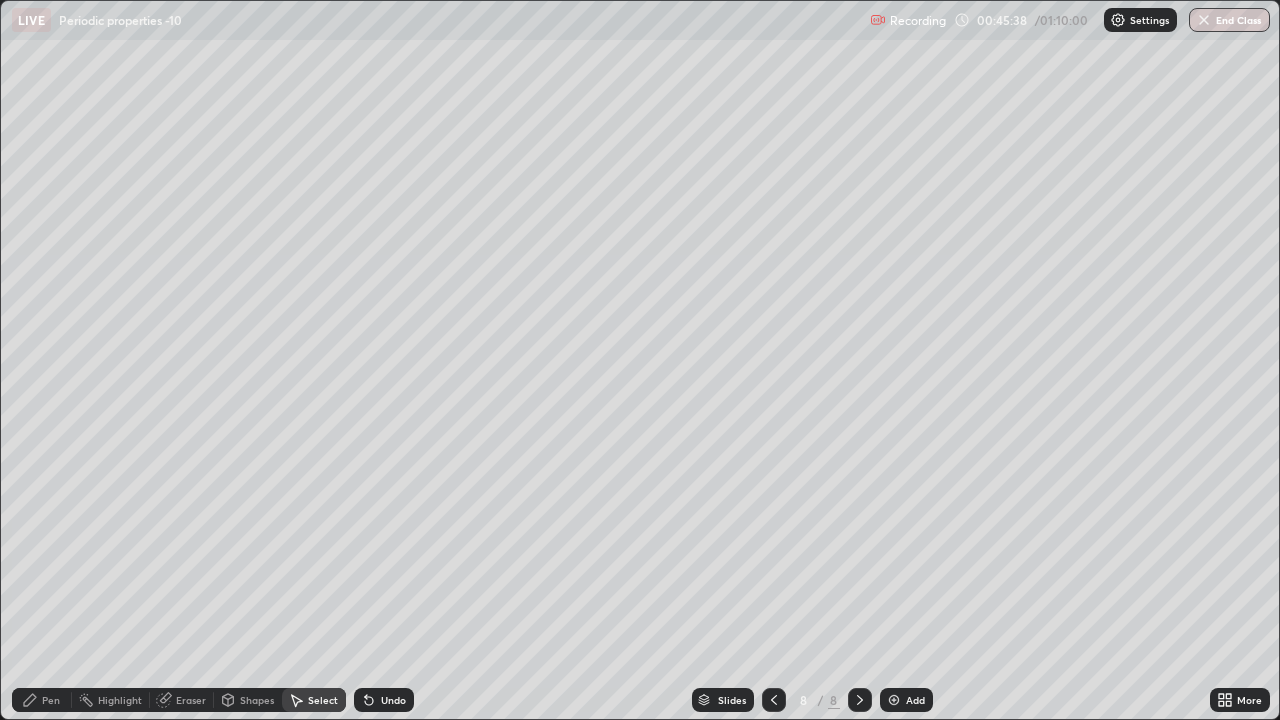 click on "Select" at bounding box center (314, 700) 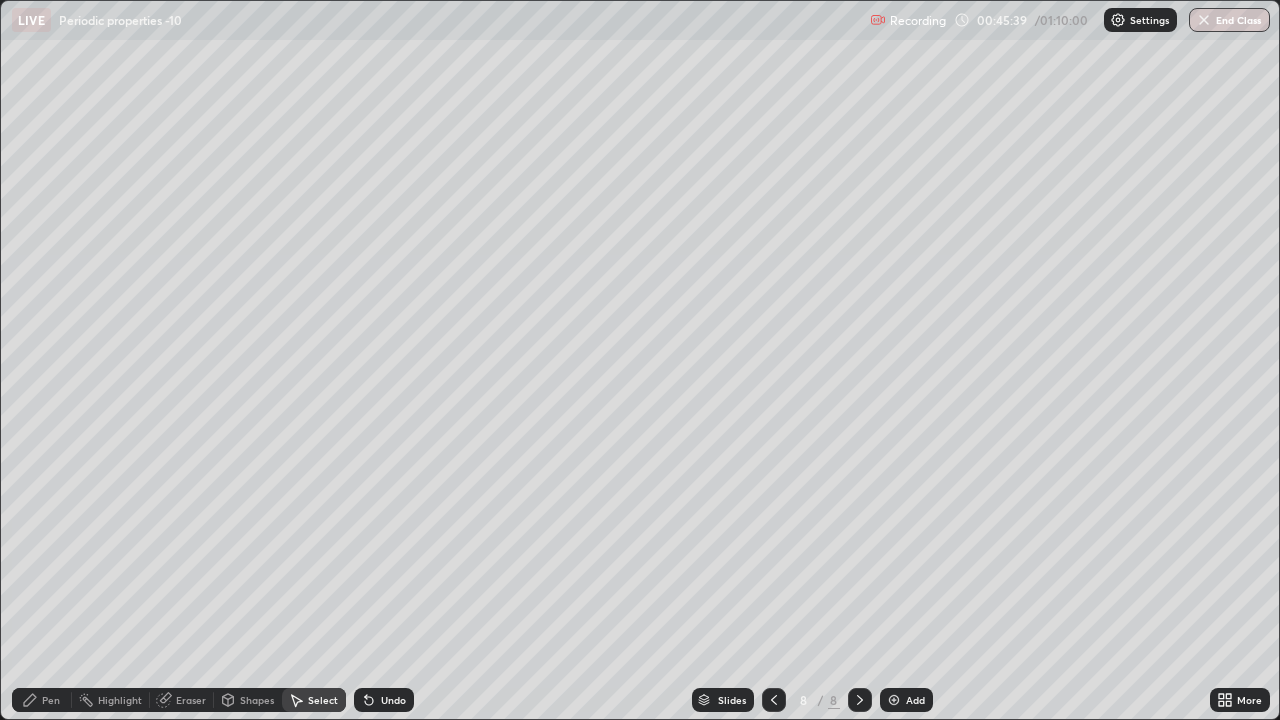click 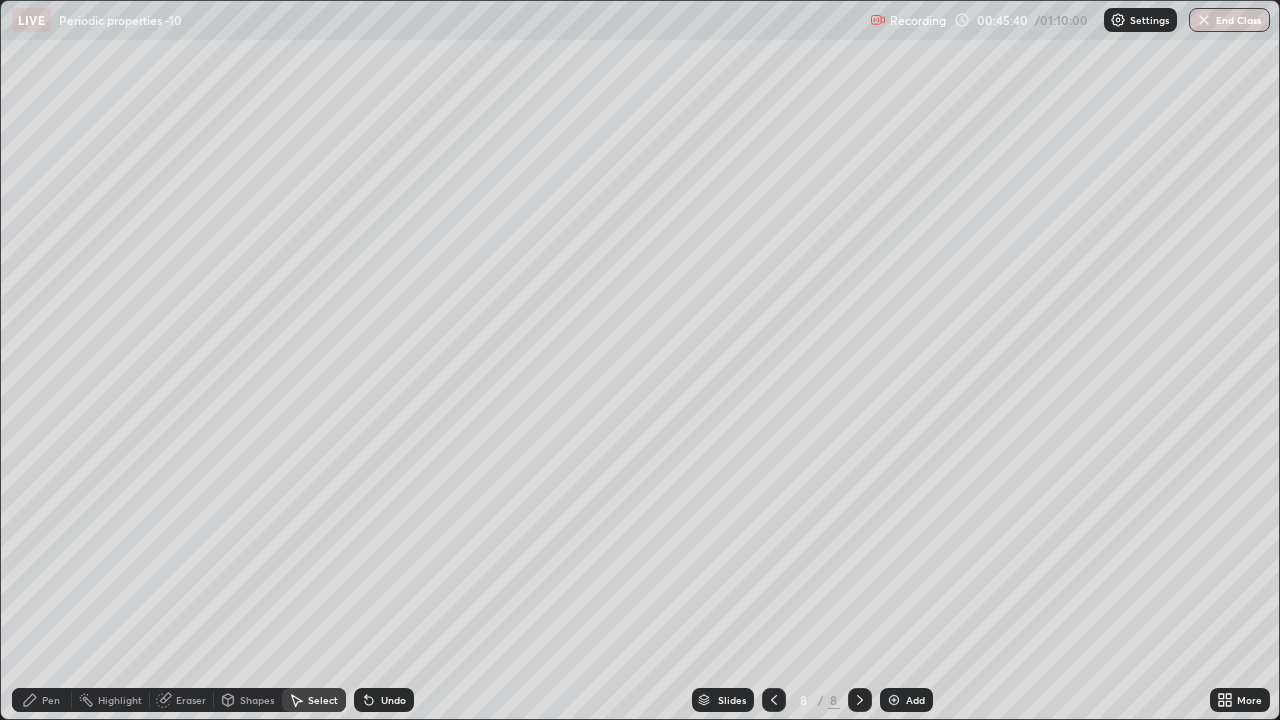 click on "Pen" at bounding box center [51, 700] 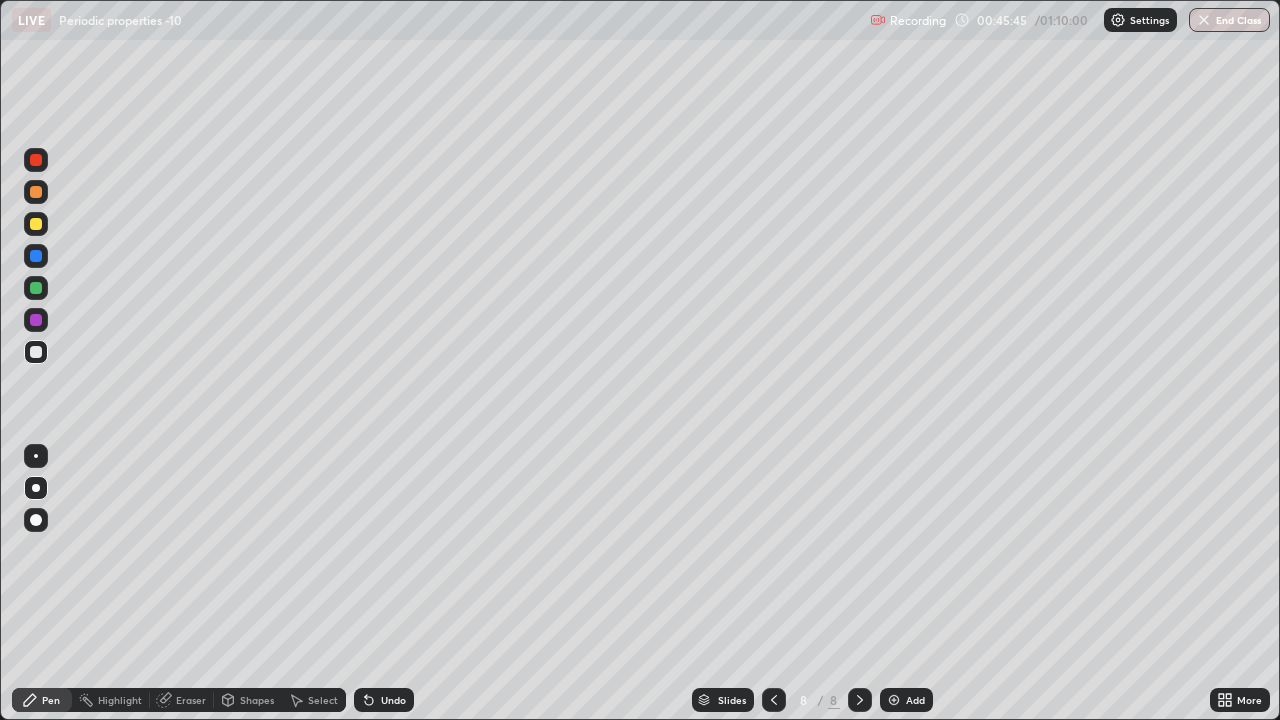 click on "Undo" at bounding box center [384, 700] 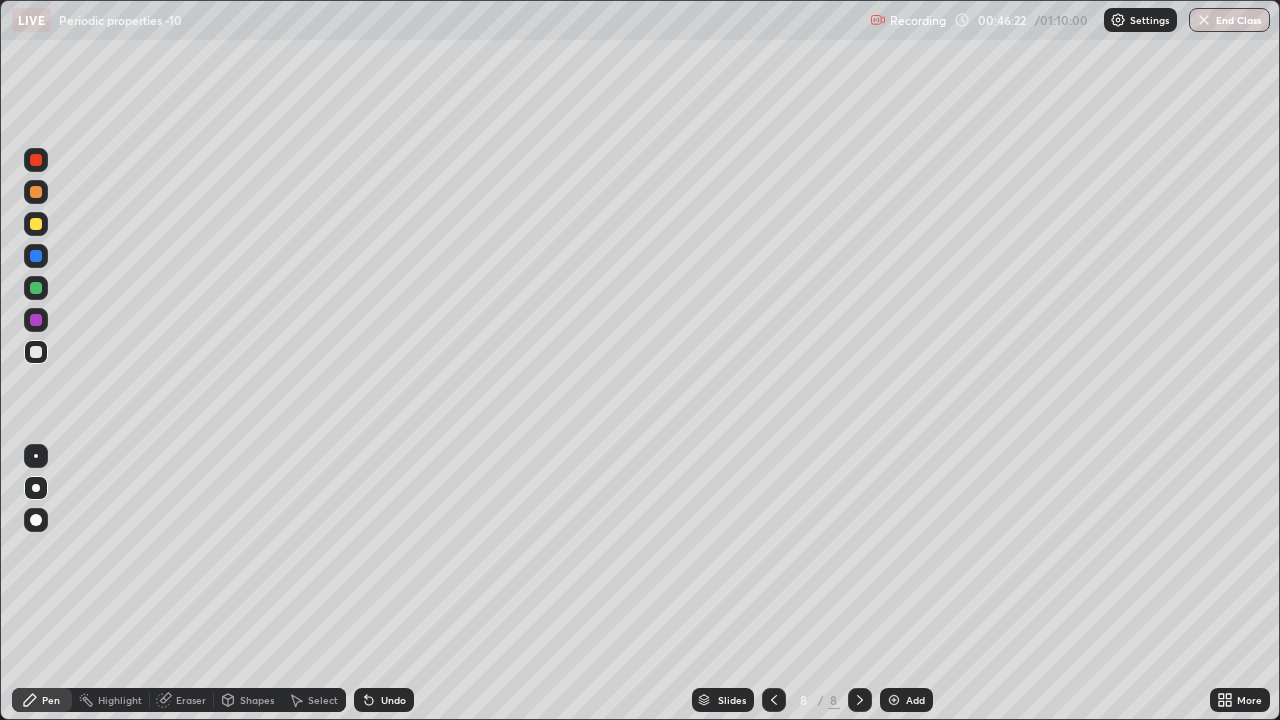 click on "Undo" at bounding box center [384, 700] 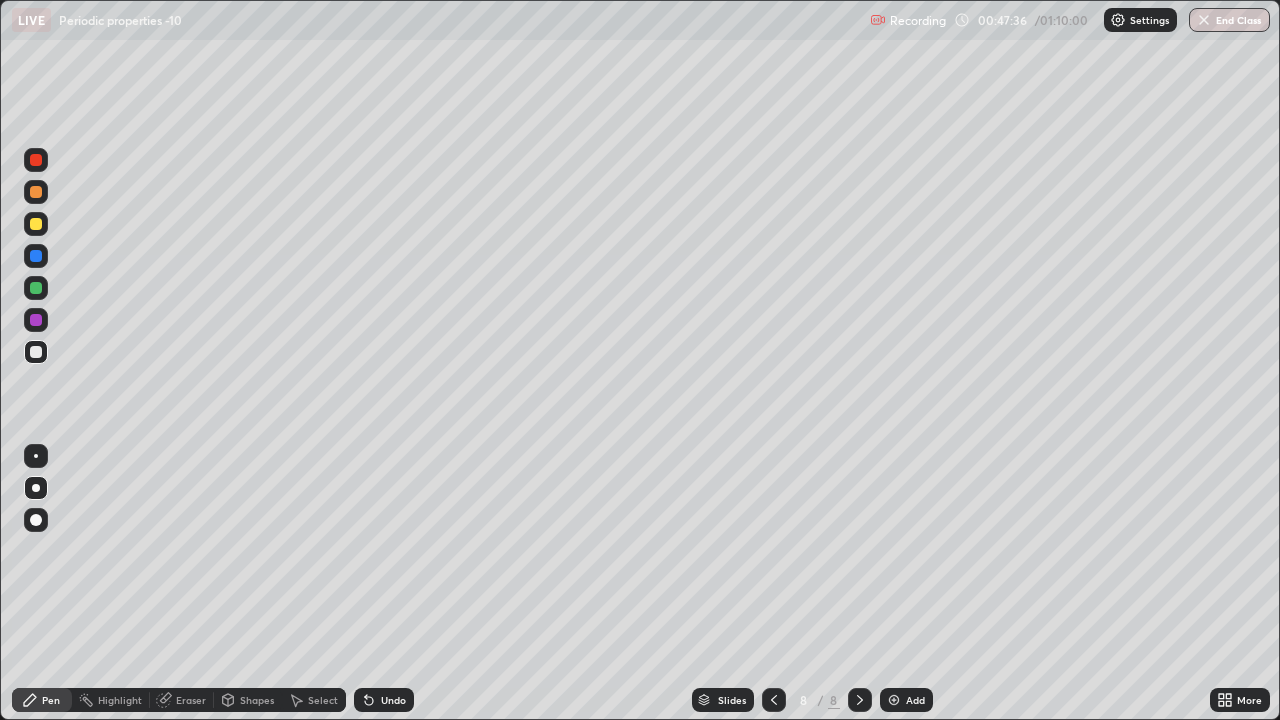 click at bounding box center (36, 192) 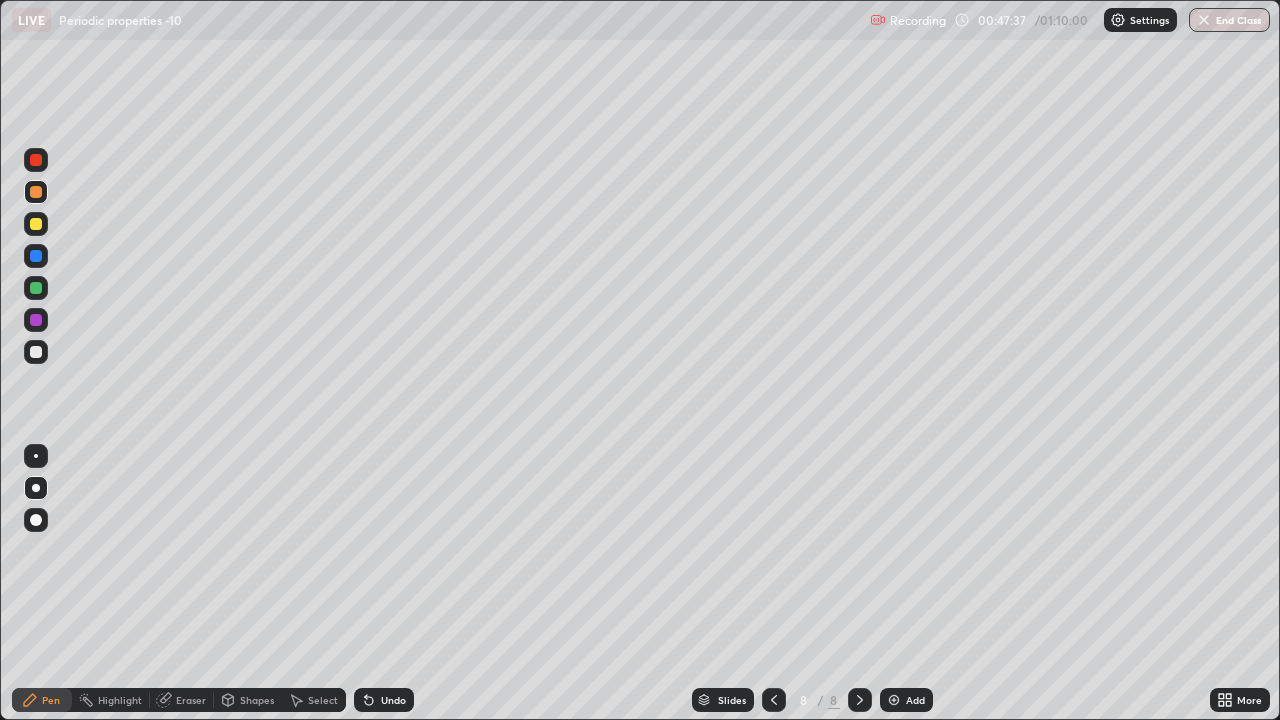 click 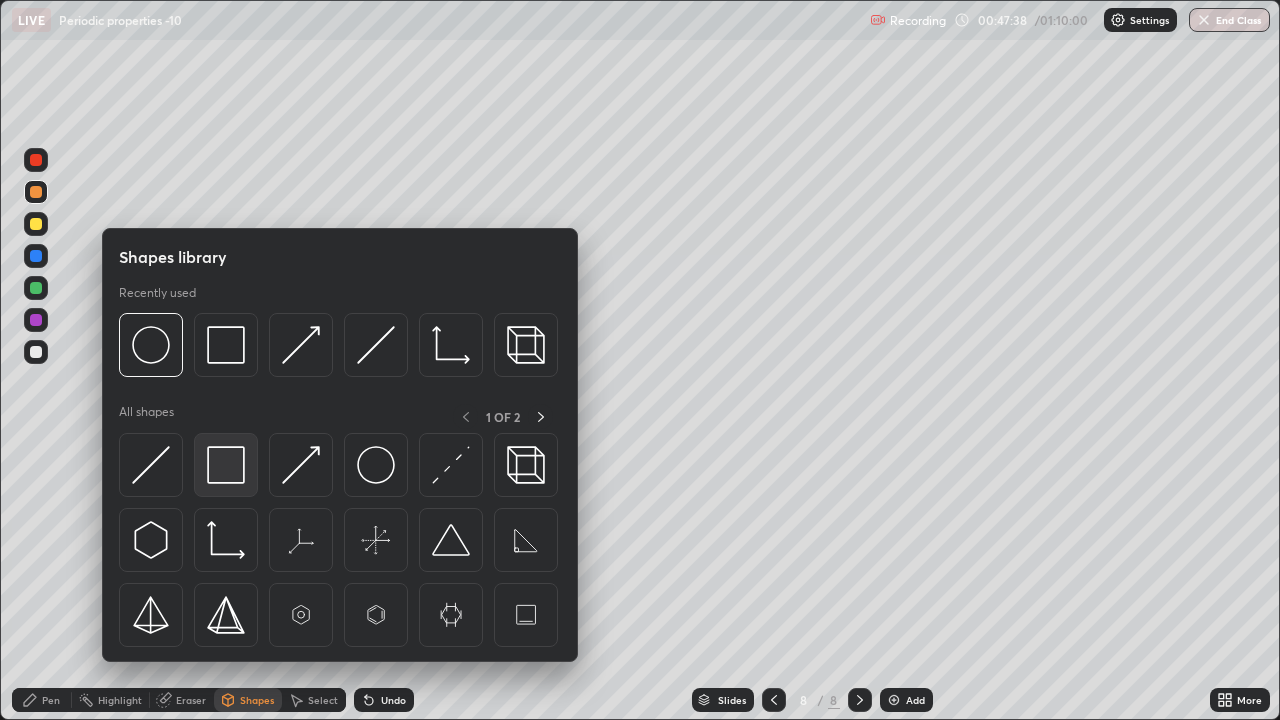 click at bounding box center (226, 465) 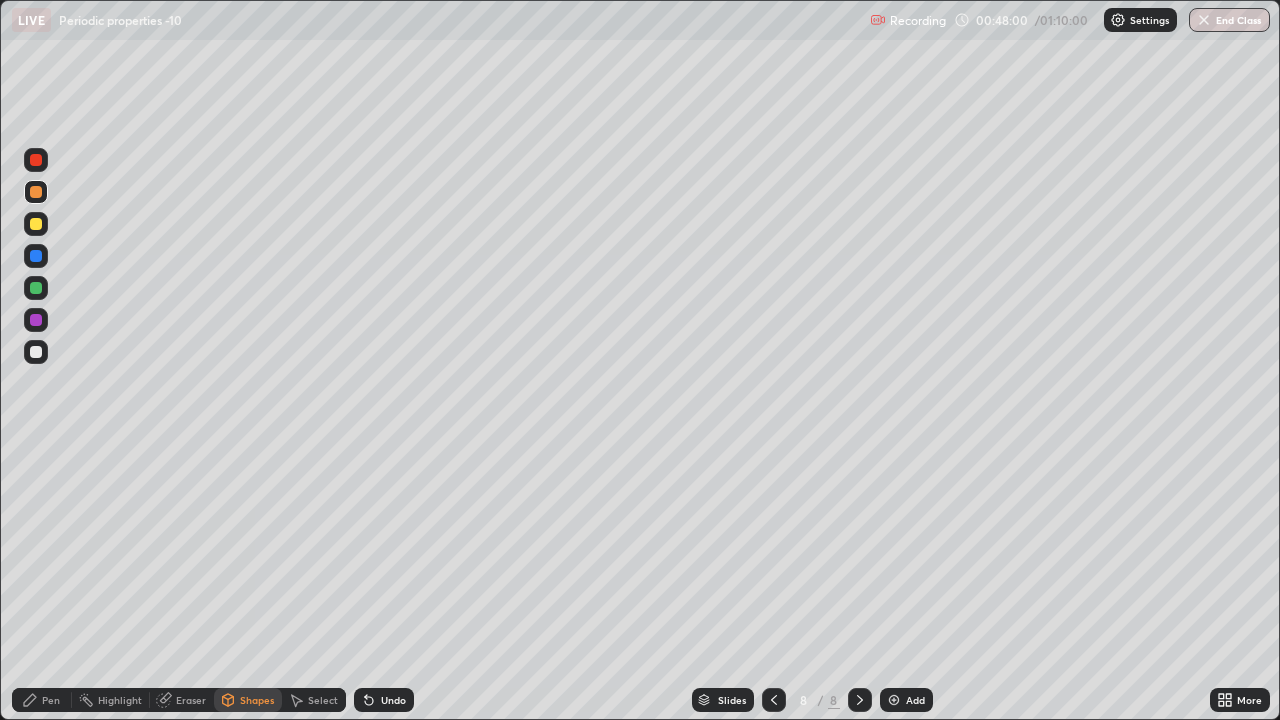 click 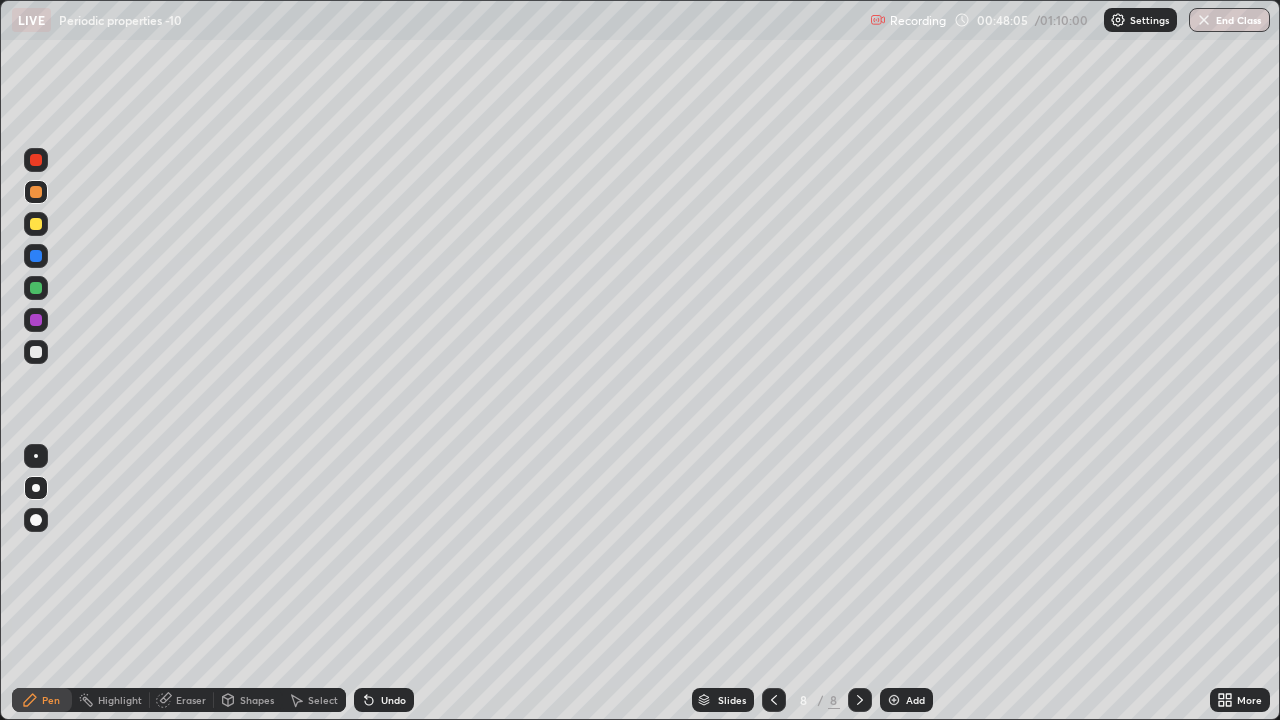click on "Undo" at bounding box center [393, 700] 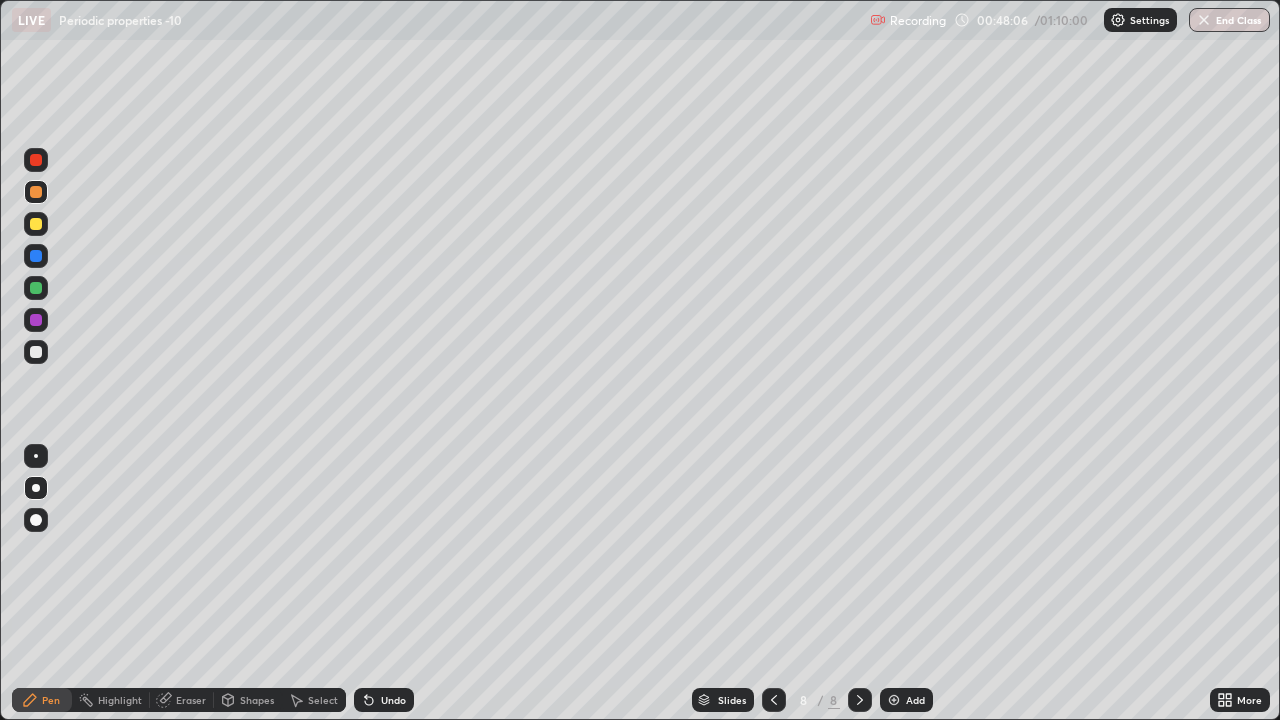 click on "Undo" at bounding box center (393, 700) 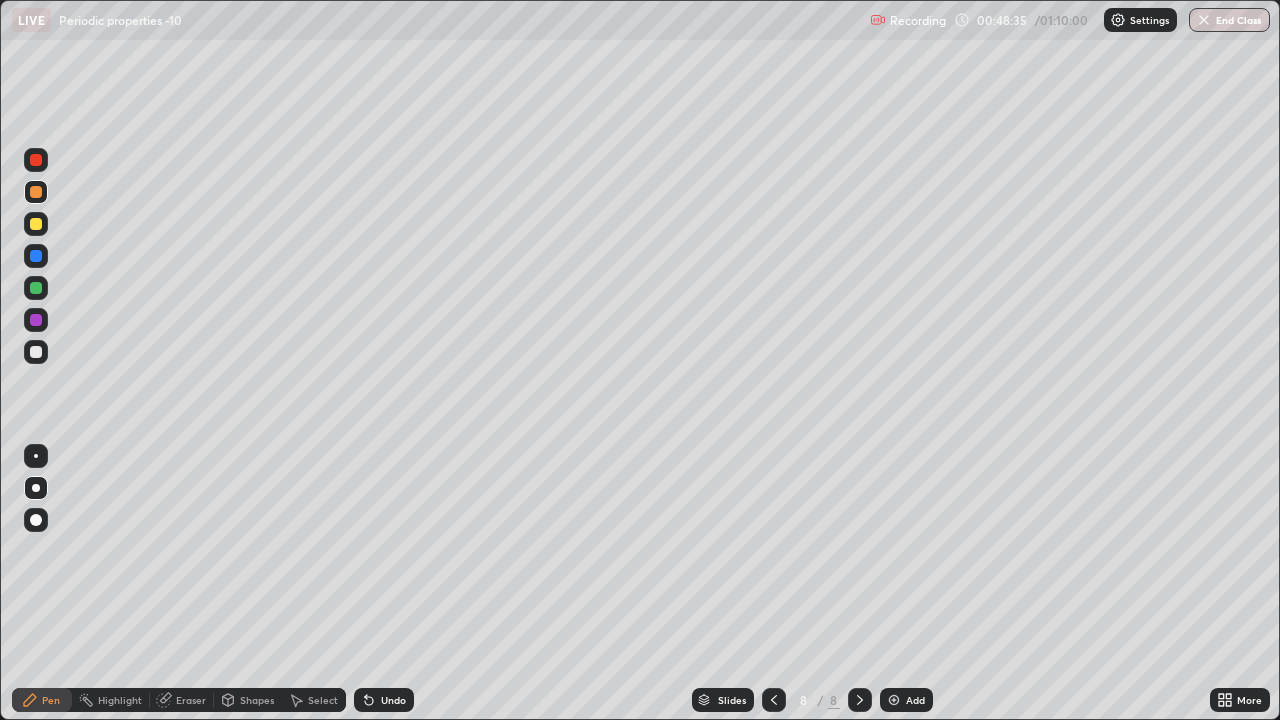 click on "Eraser" at bounding box center [191, 700] 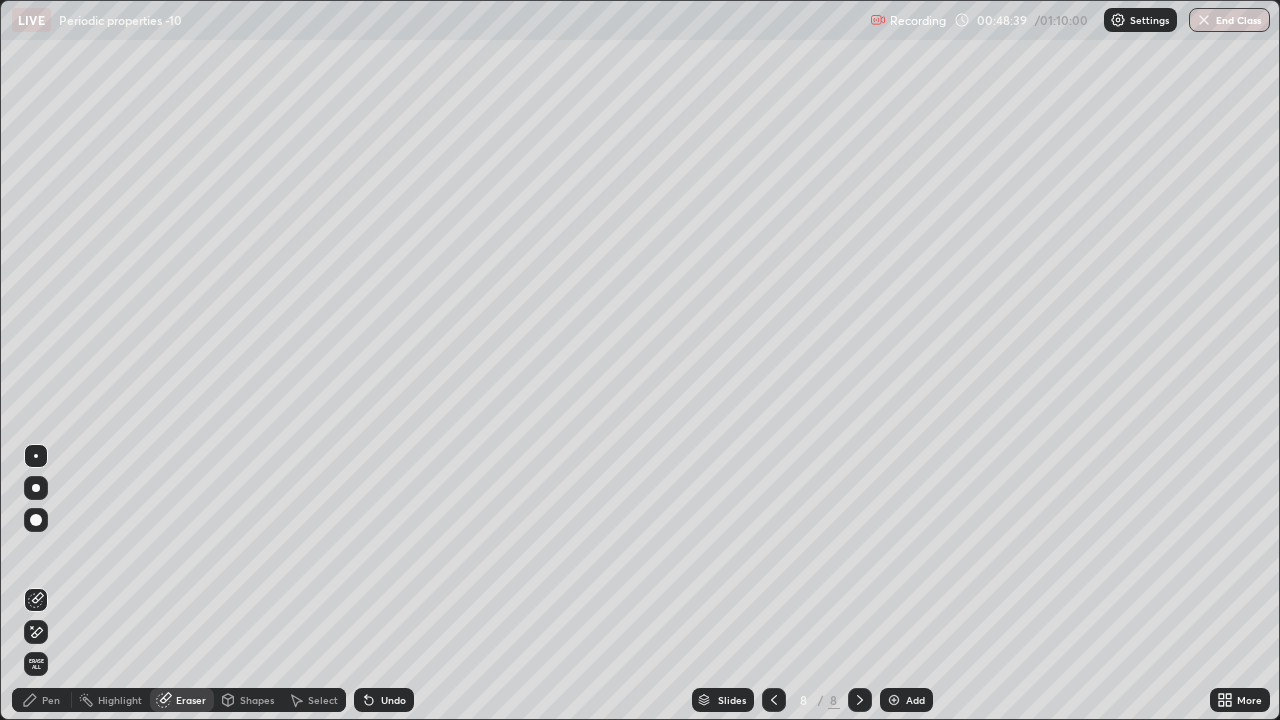 click on "Pen" at bounding box center (51, 700) 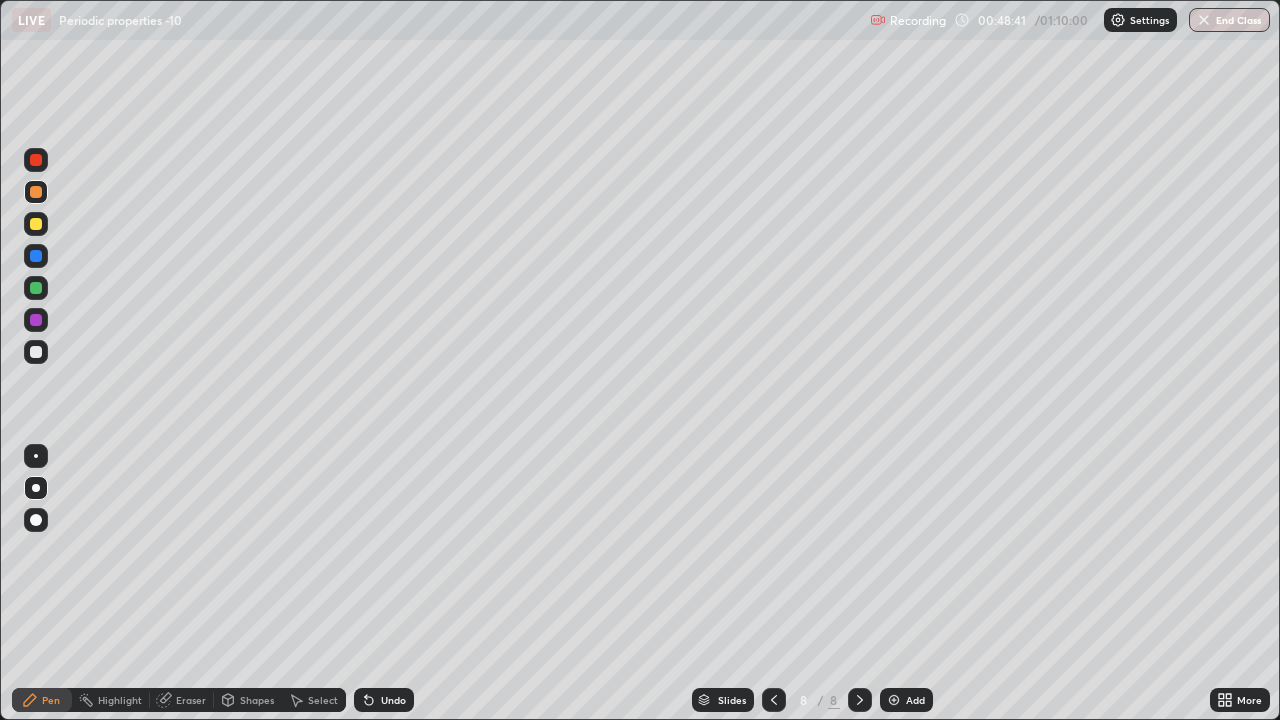 click on "Shapes" at bounding box center (248, 700) 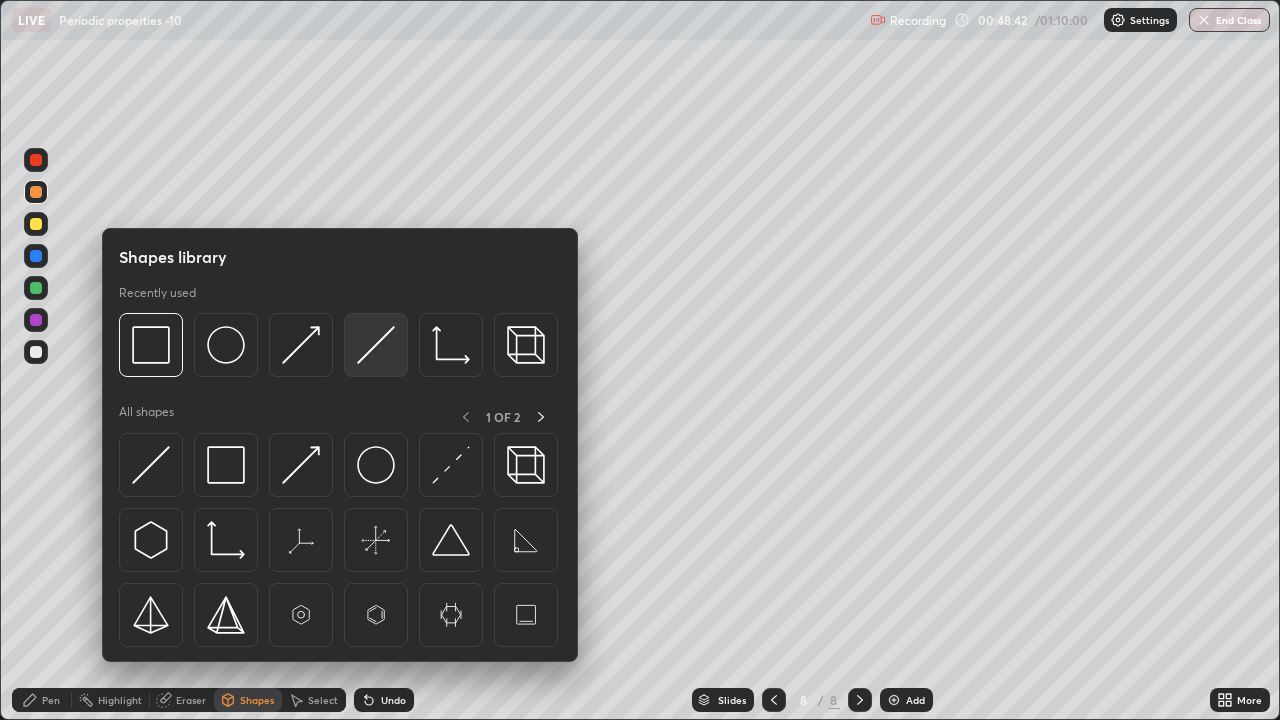 click at bounding box center (376, 345) 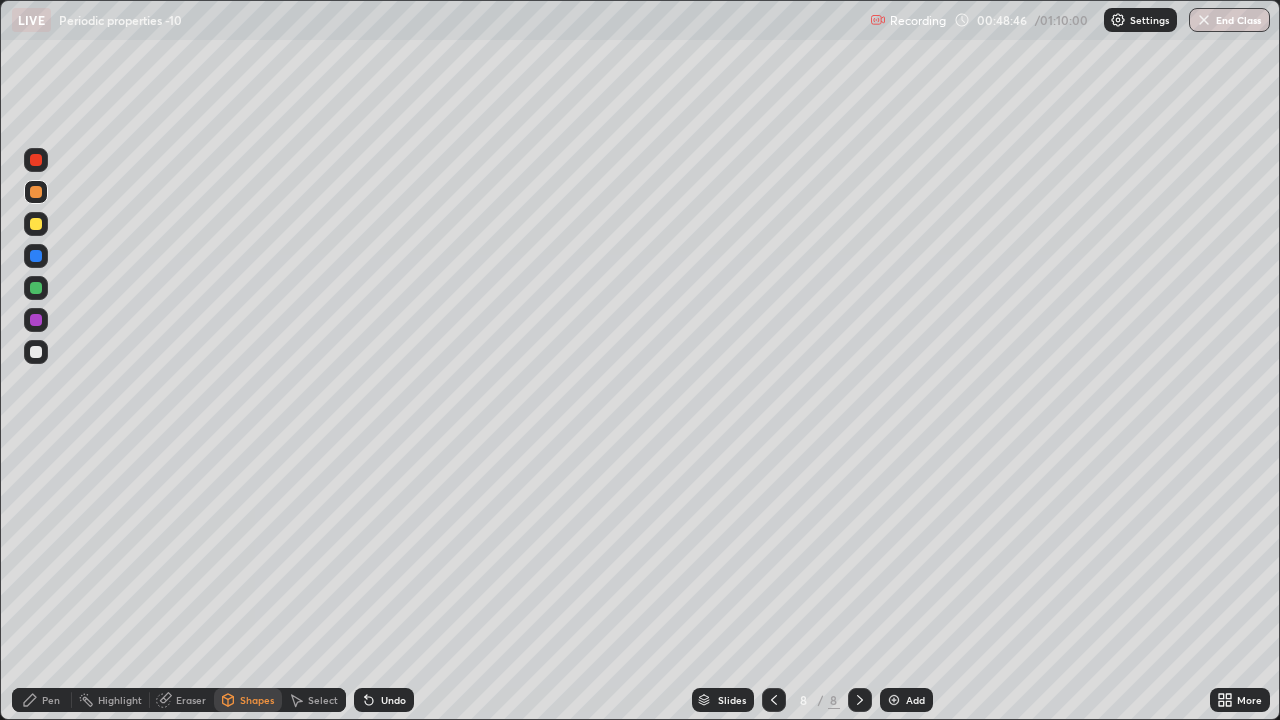 click on "Pen" at bounding box center [51, 700] 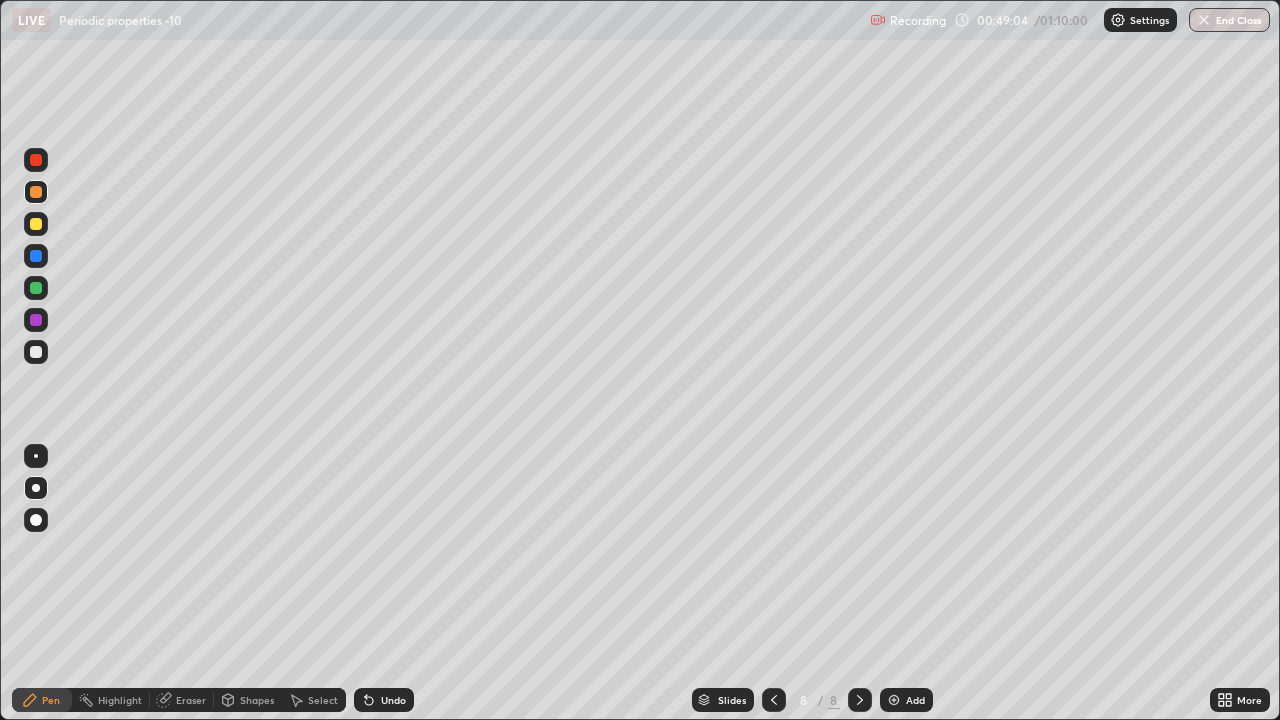 click on "Undo" at bounding box center (393, 700) 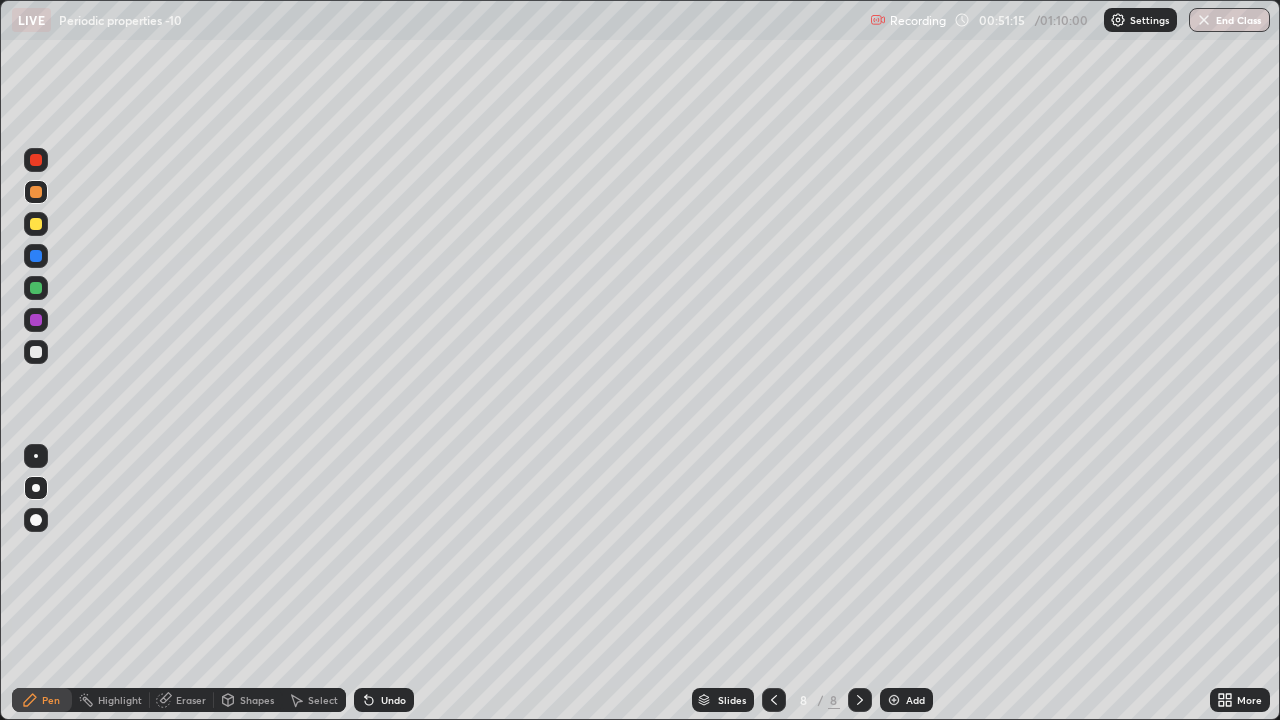click 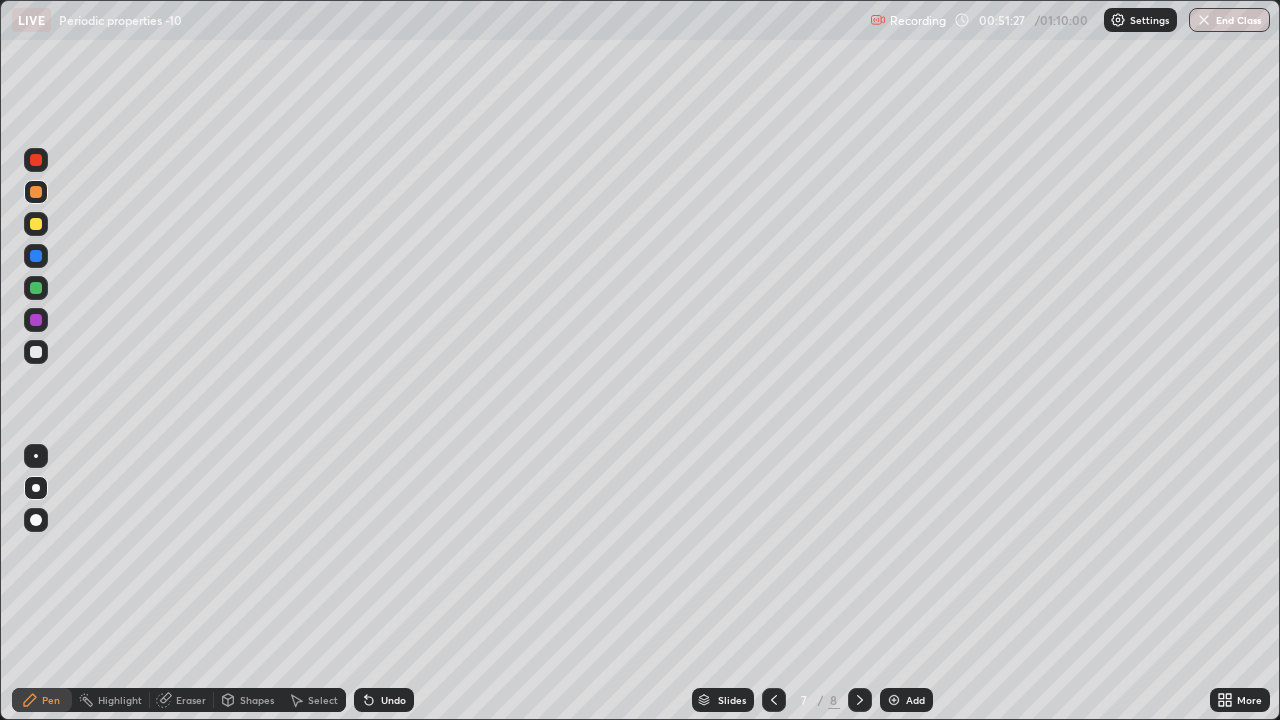 click 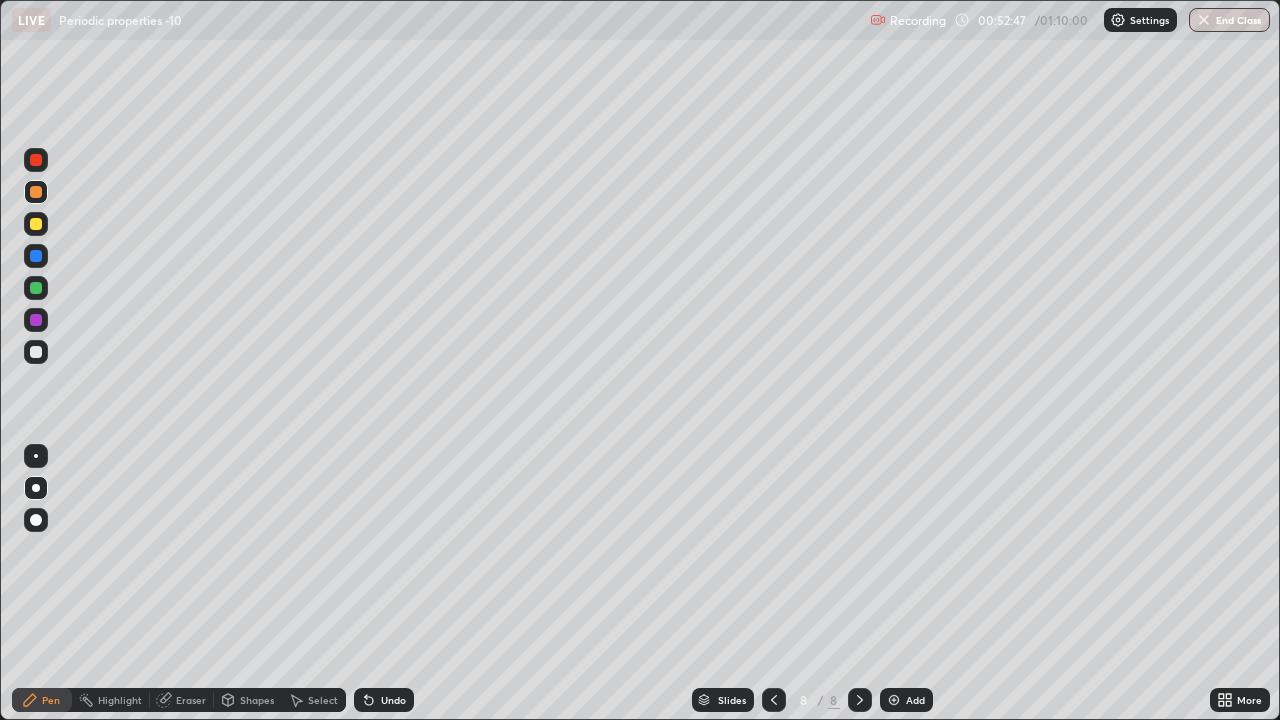 click at bounding box center [894, 700] 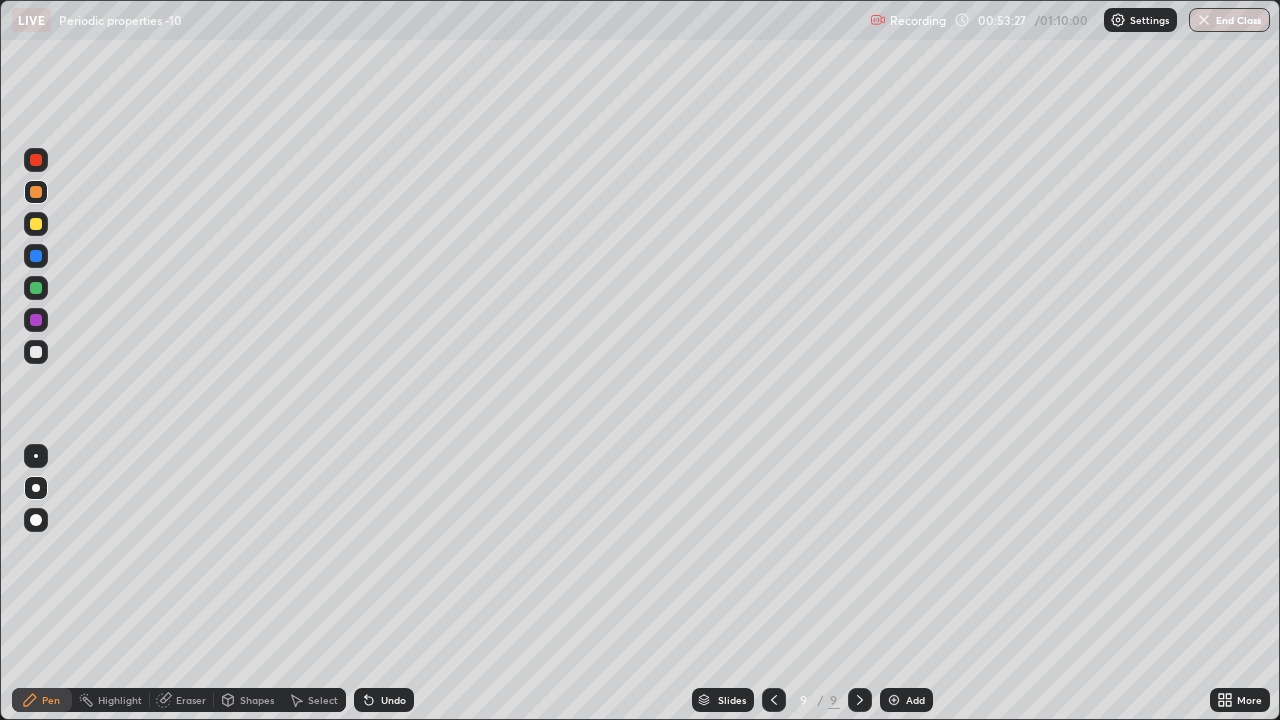 click 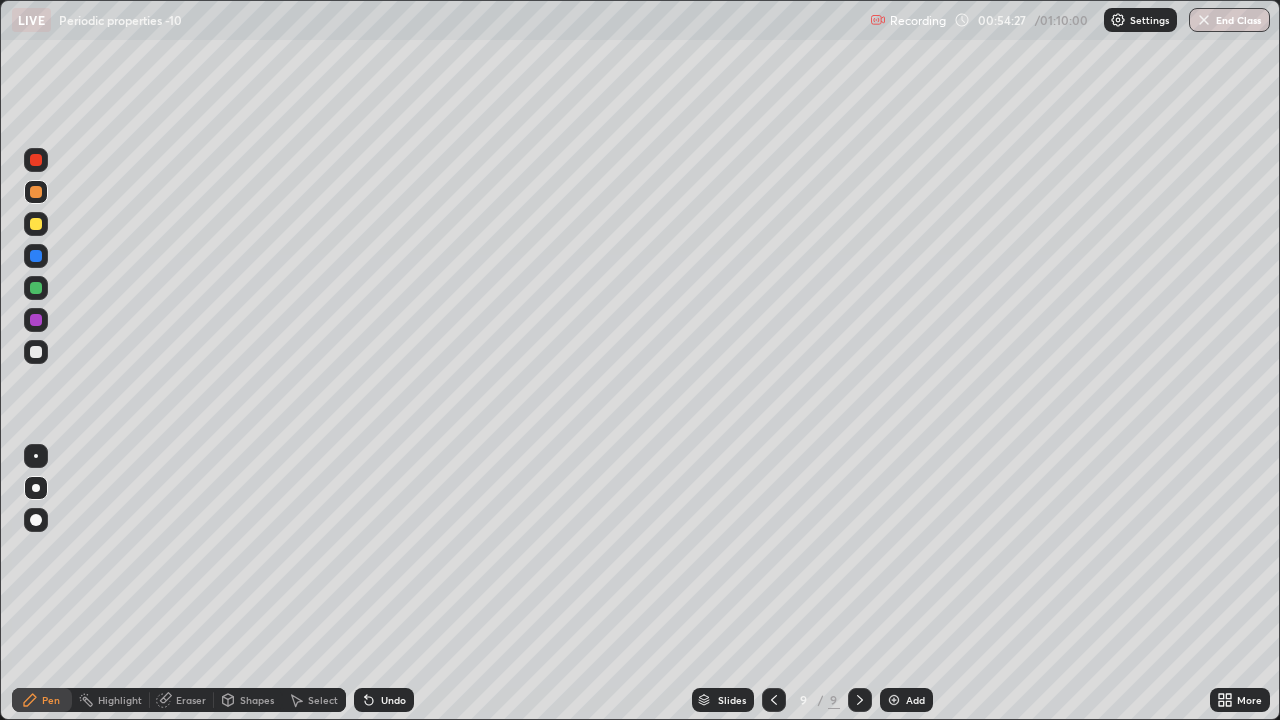 click on "Undo" at bounding box center (393, 700) 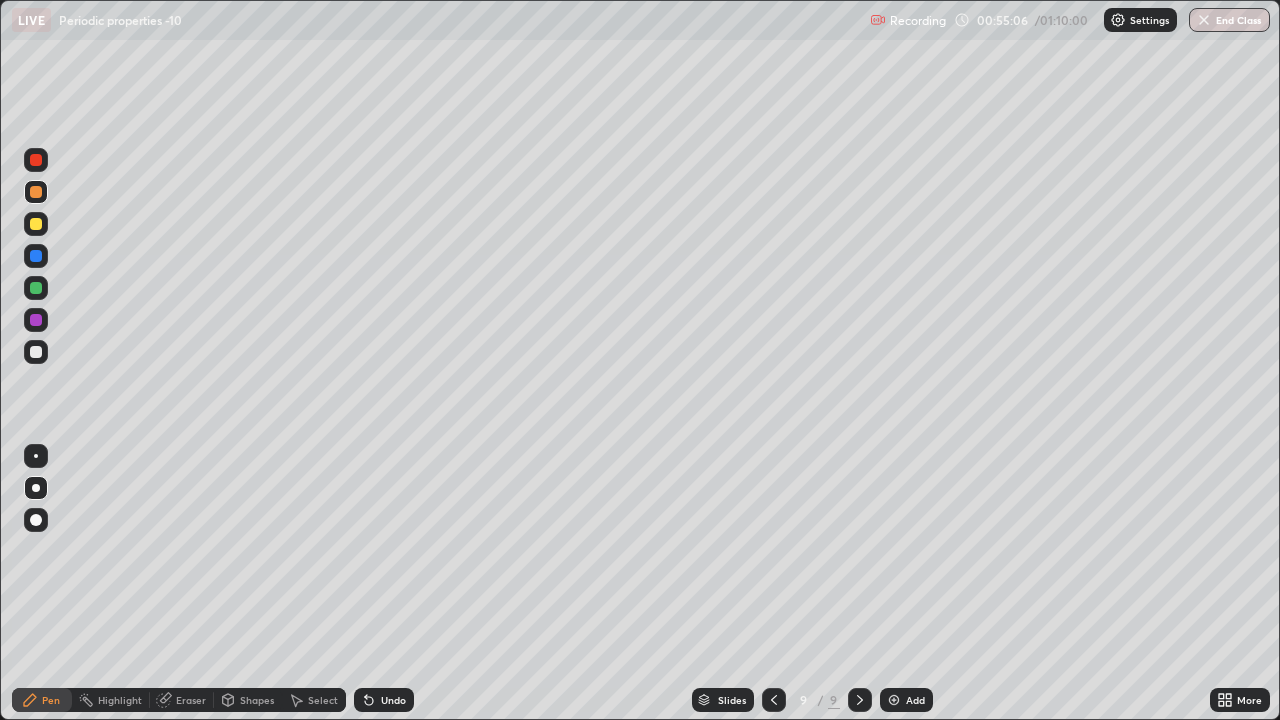 click at bounding box center (36, 288) 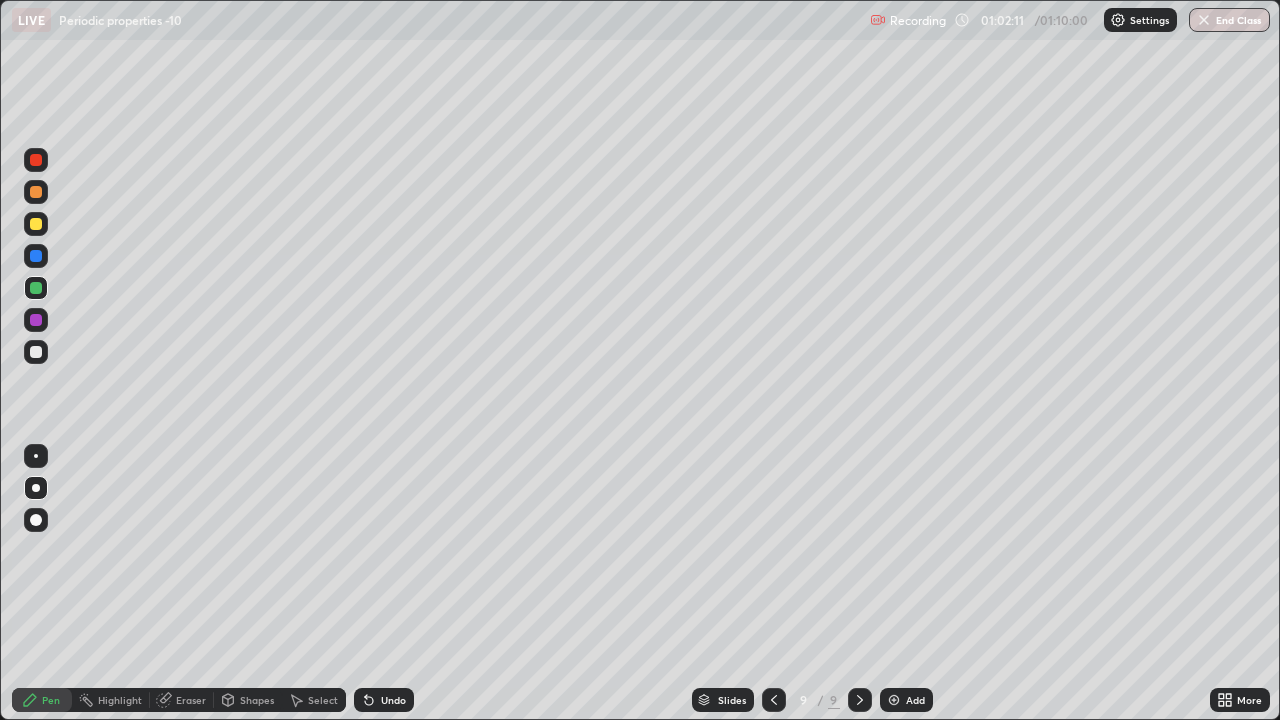 click at bounding box center [894, 700] 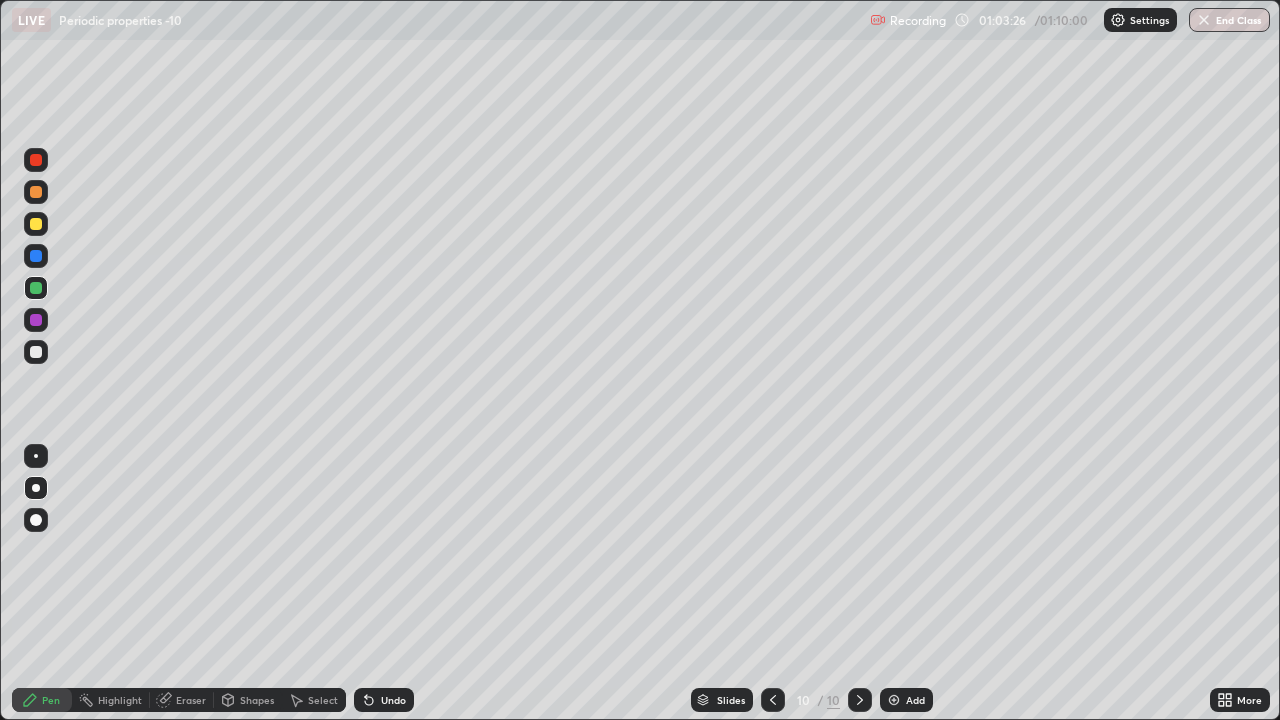 click at bounding box center [36, 224] 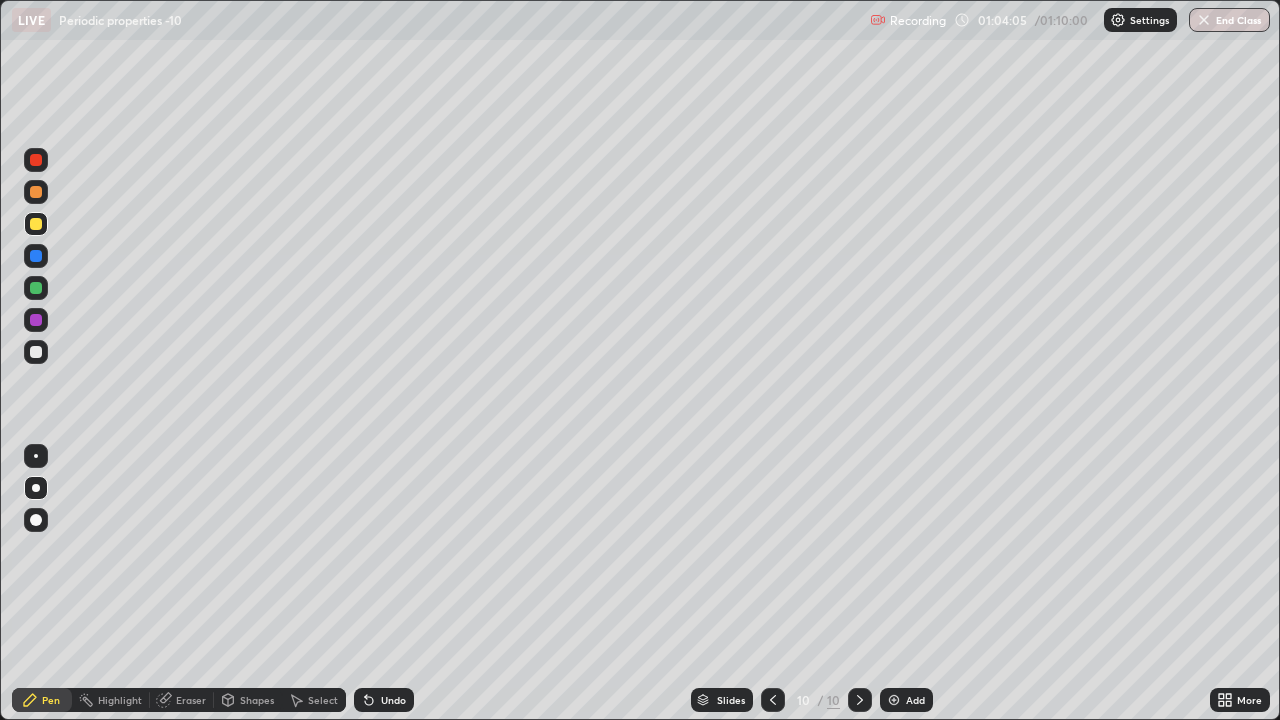 click 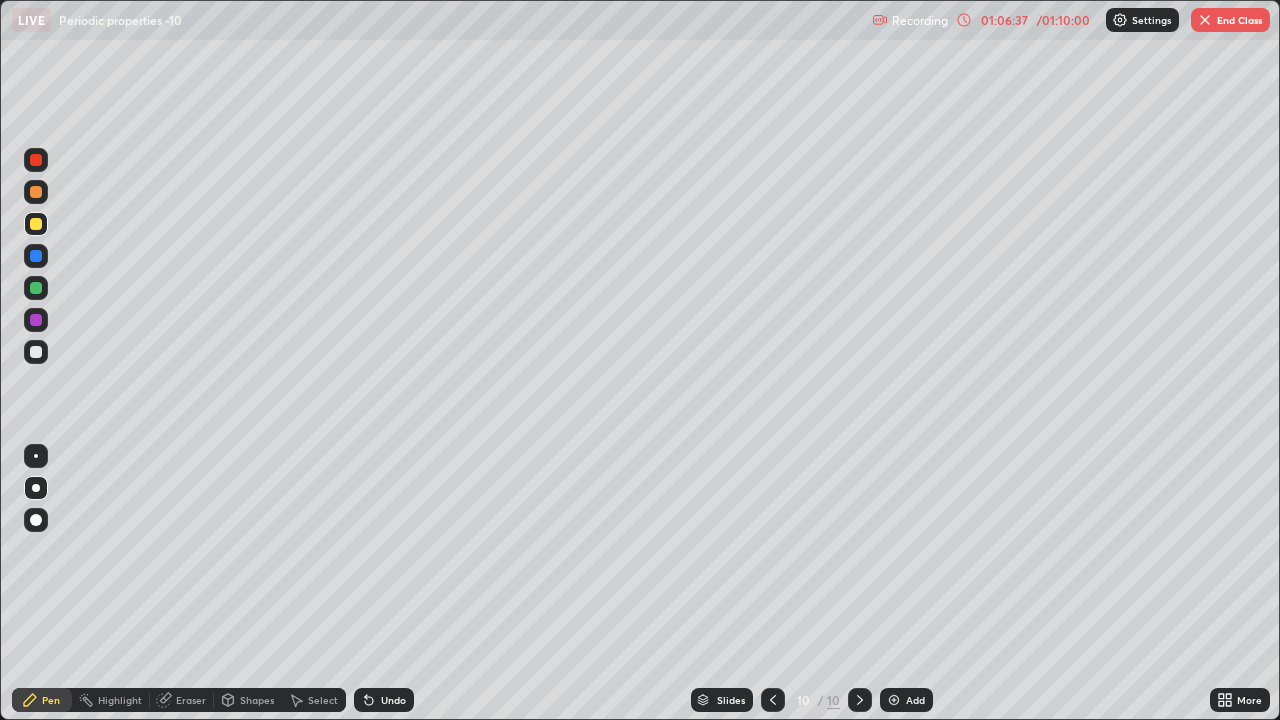 click at bounding box center (36, 352) 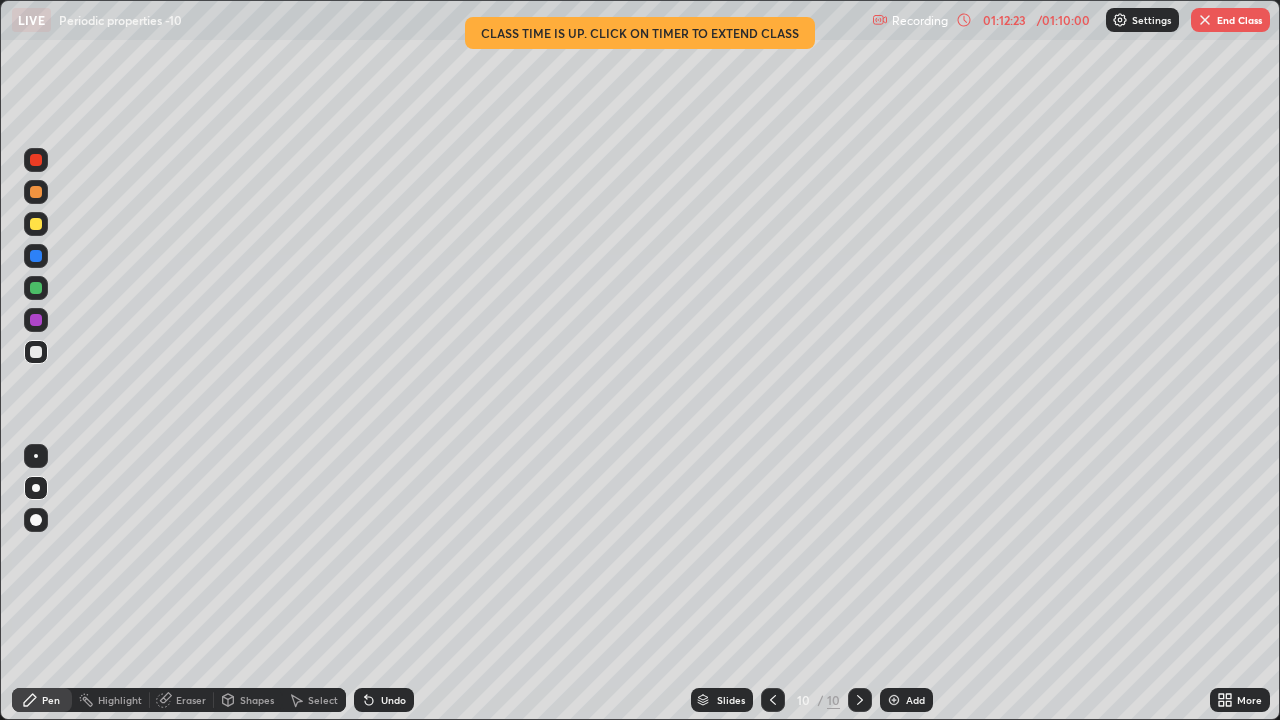 click at bounding box center [1205, 20] 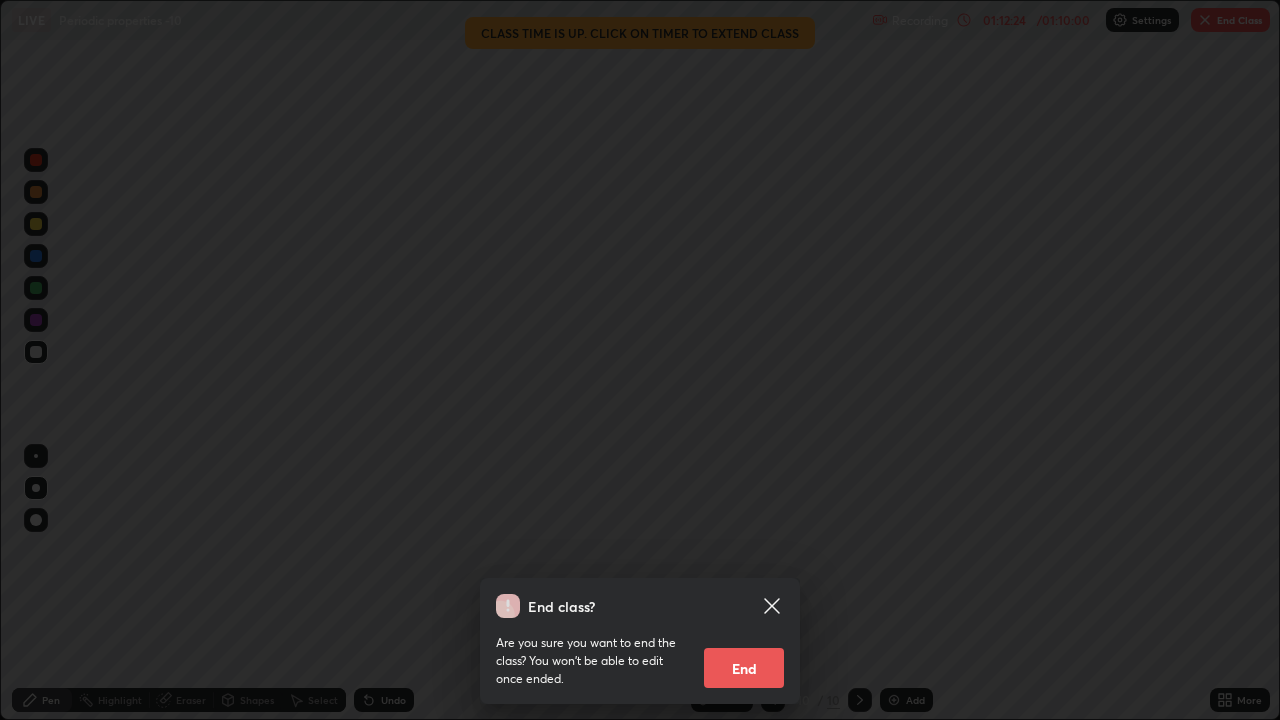 click on "End" at bounding box center [744, 668] 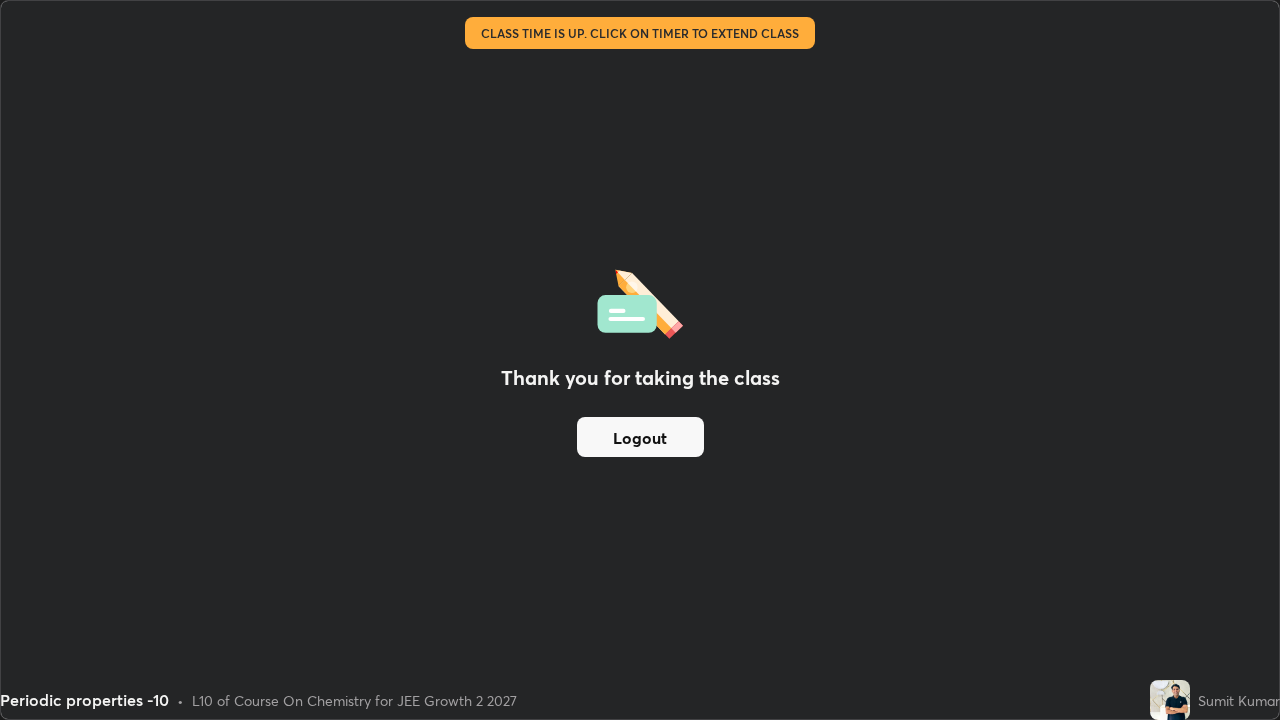 click on "Thank you for taking the class Logout" at bounding box center [640, 360] 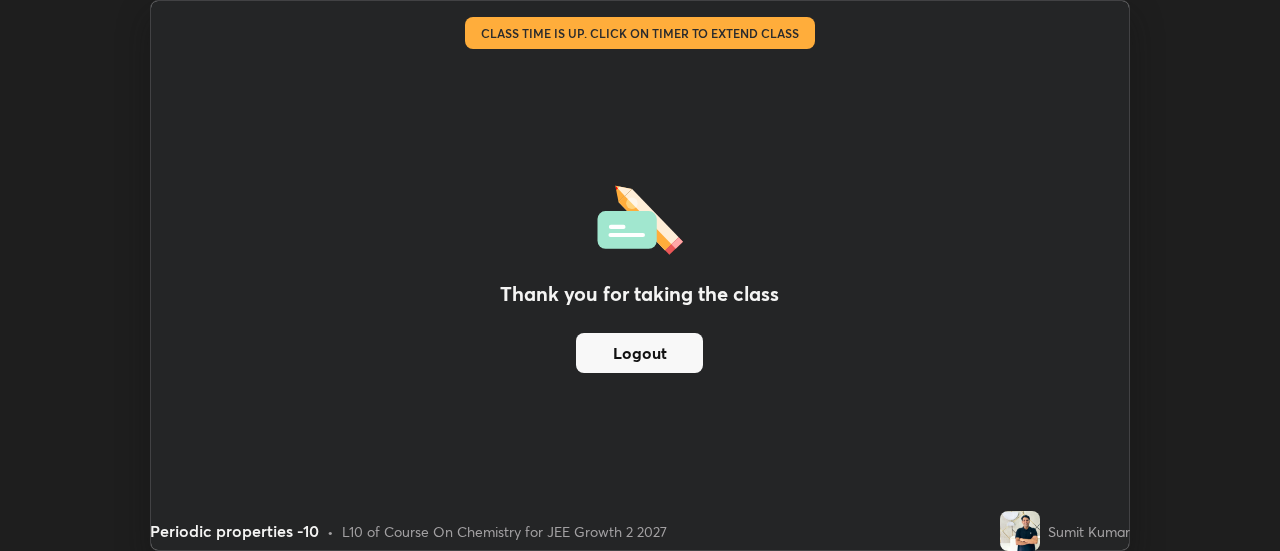 scroll, scrollTop: 551, scrollLeft: 1280, axis: both 